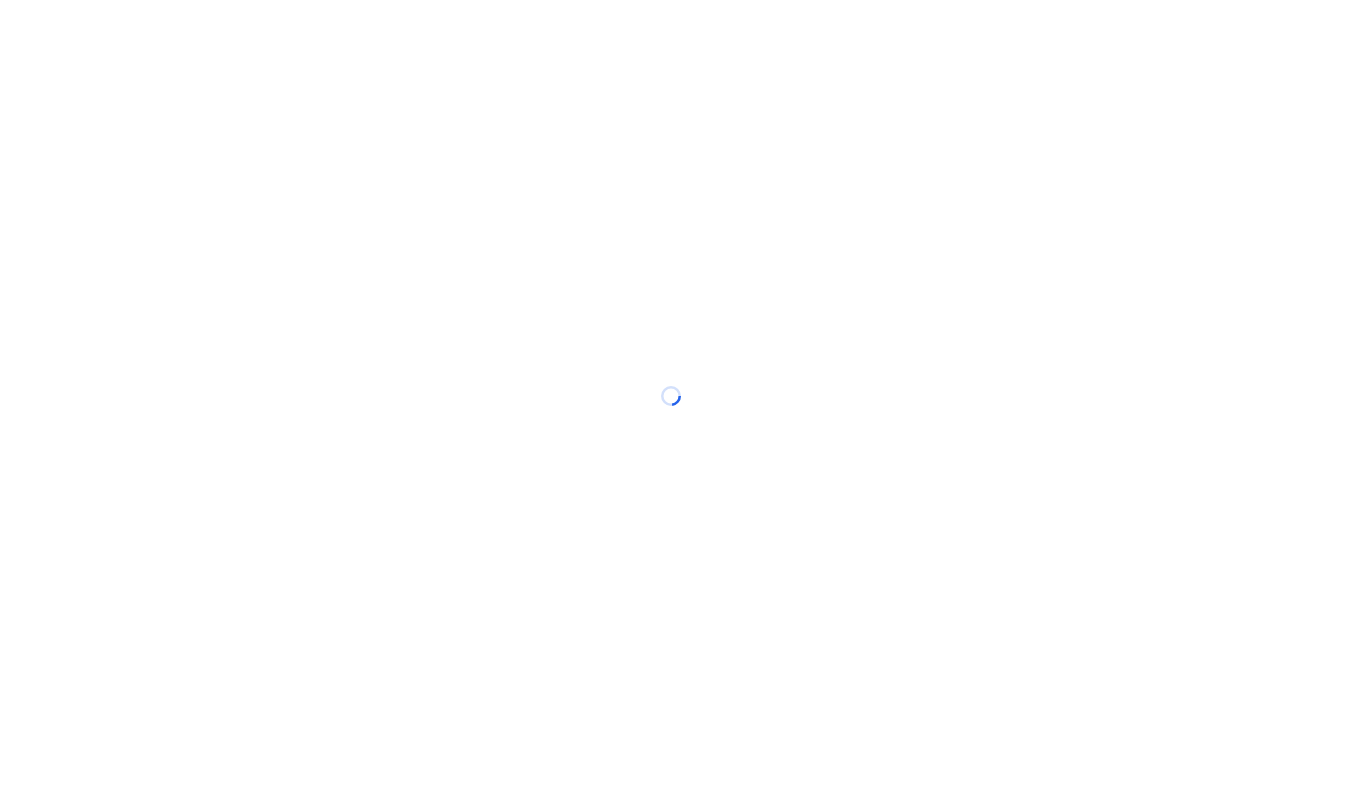 scroll, scrollTop: 0, scrollLeft: 0, axis: both 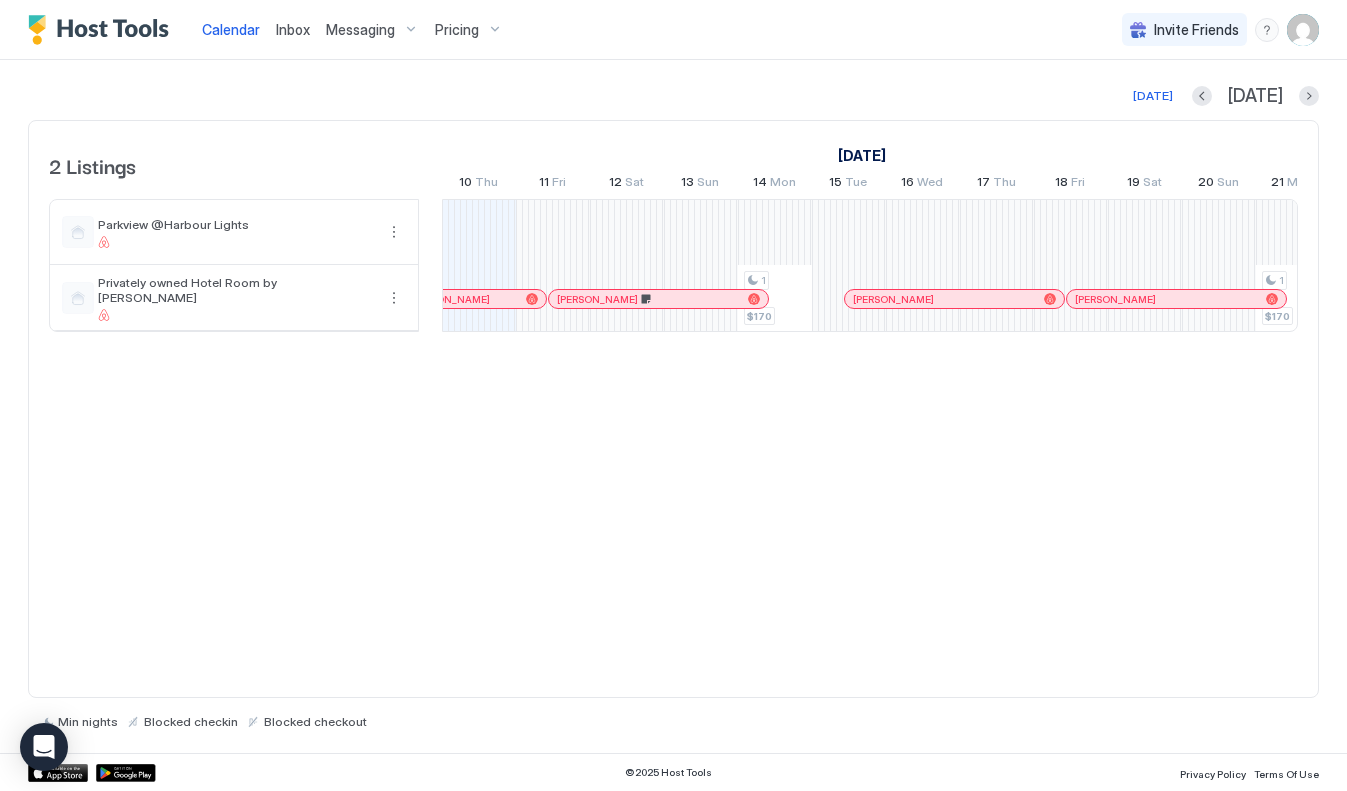 click on "Pricing" at bounding box center [457, 30] 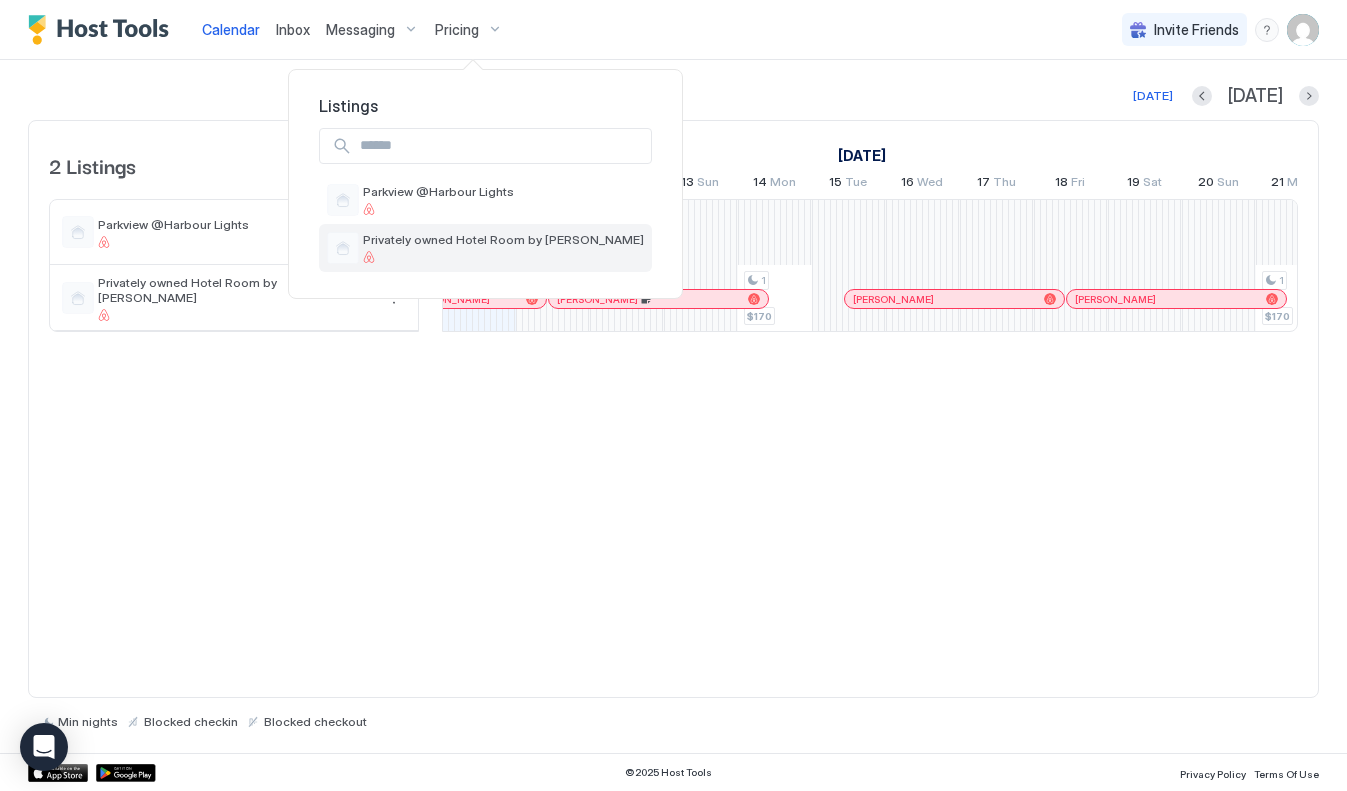 click on "Privately owned Hotel Room by [PERSON_NAME]" at bounding box center [503, 239] 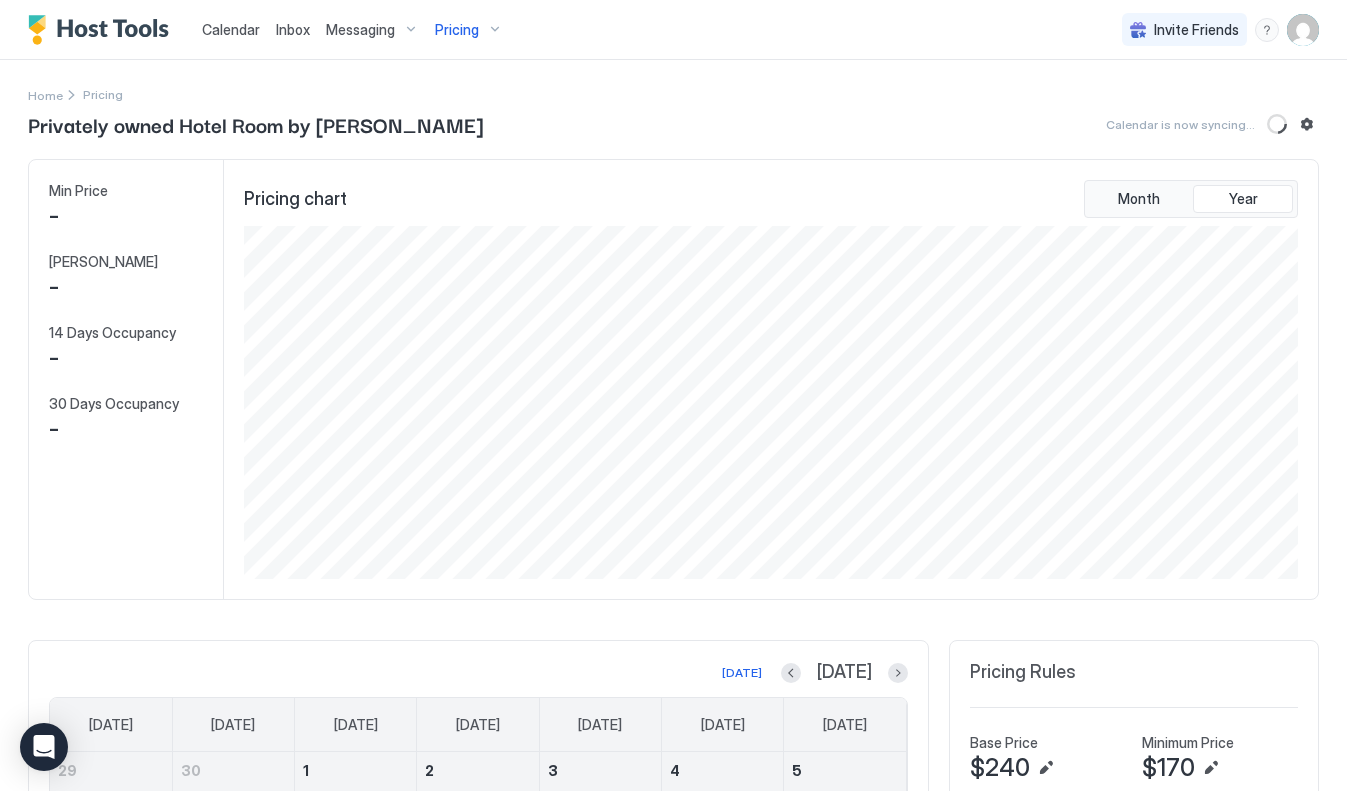 scroll, scrollTop: 999647, scrollLeft: 998941, axis: both 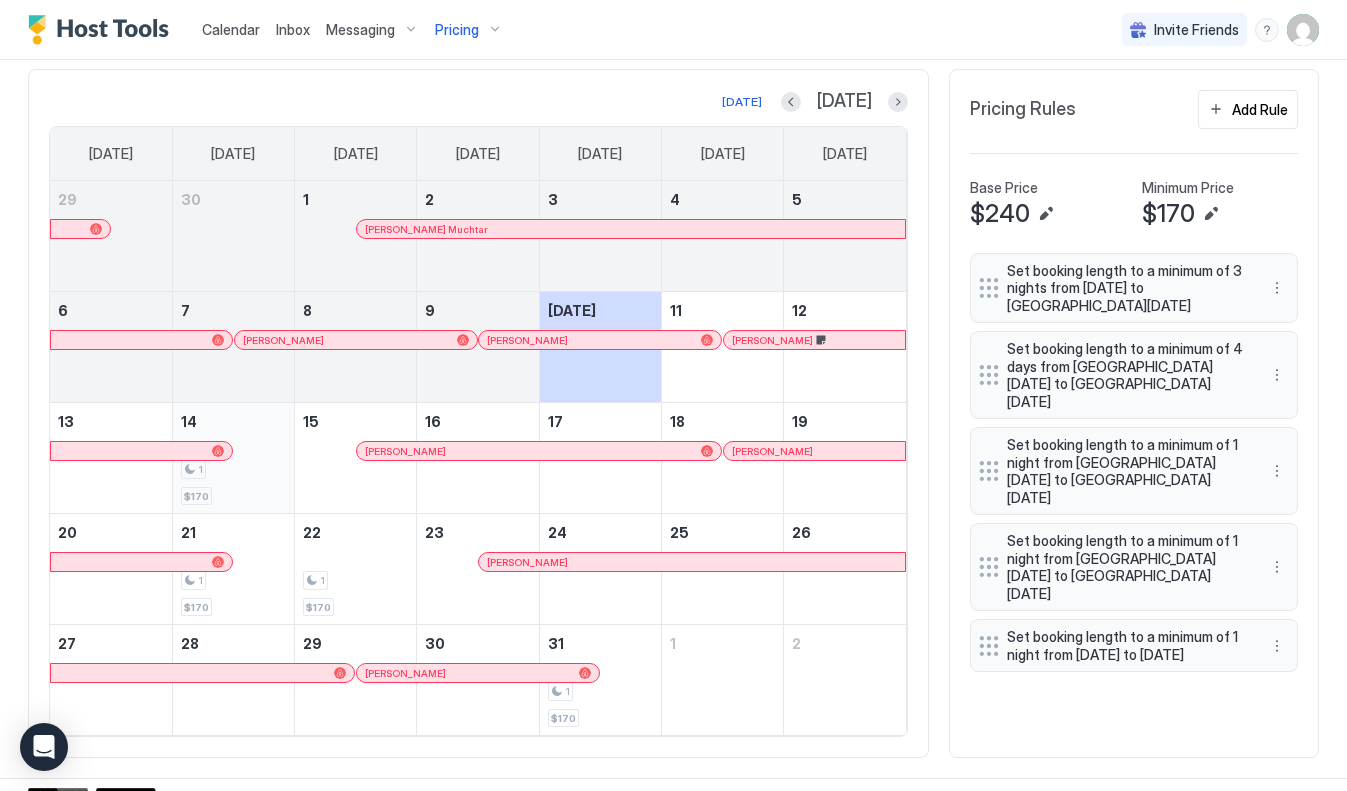 click on "1" at bounding box center (233, 469) 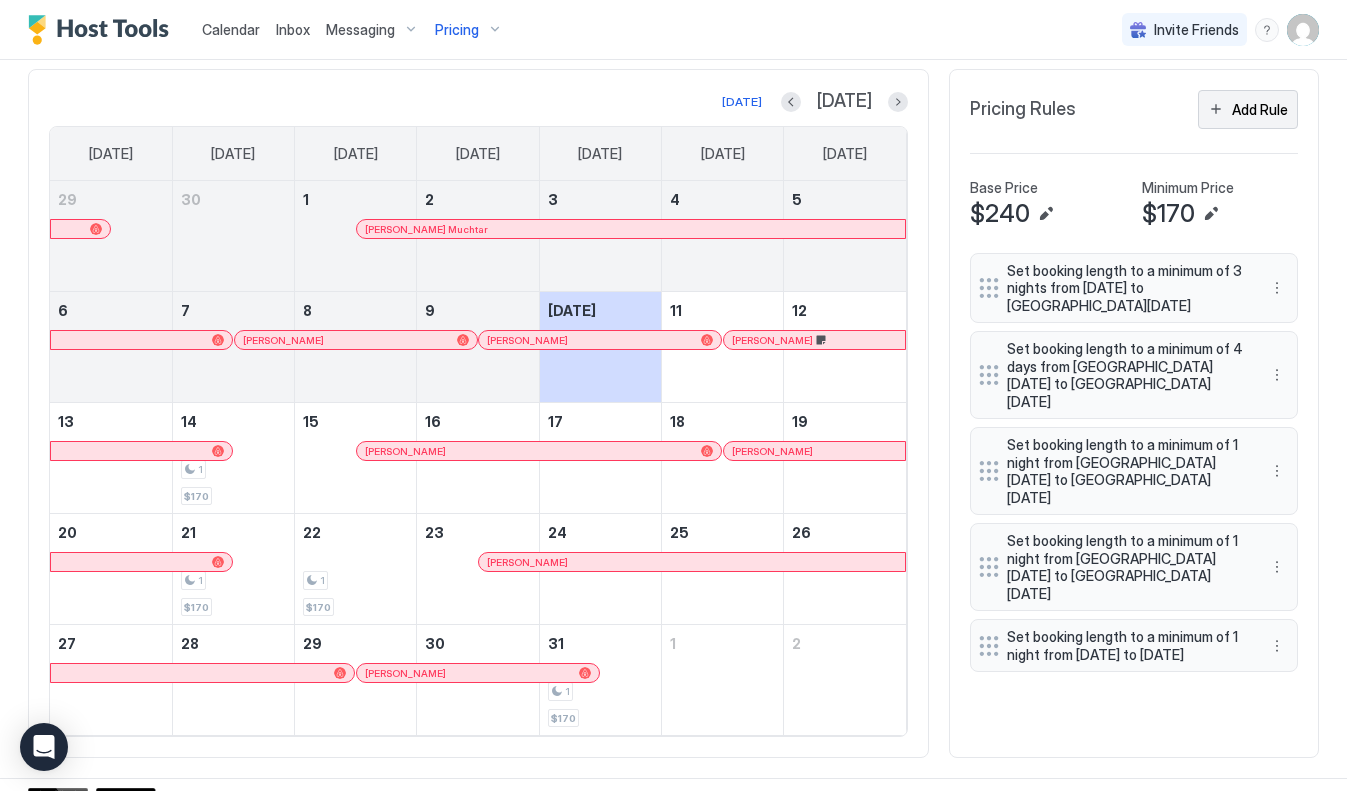 click on "Add Rule" at bounding box center [1260, 109] 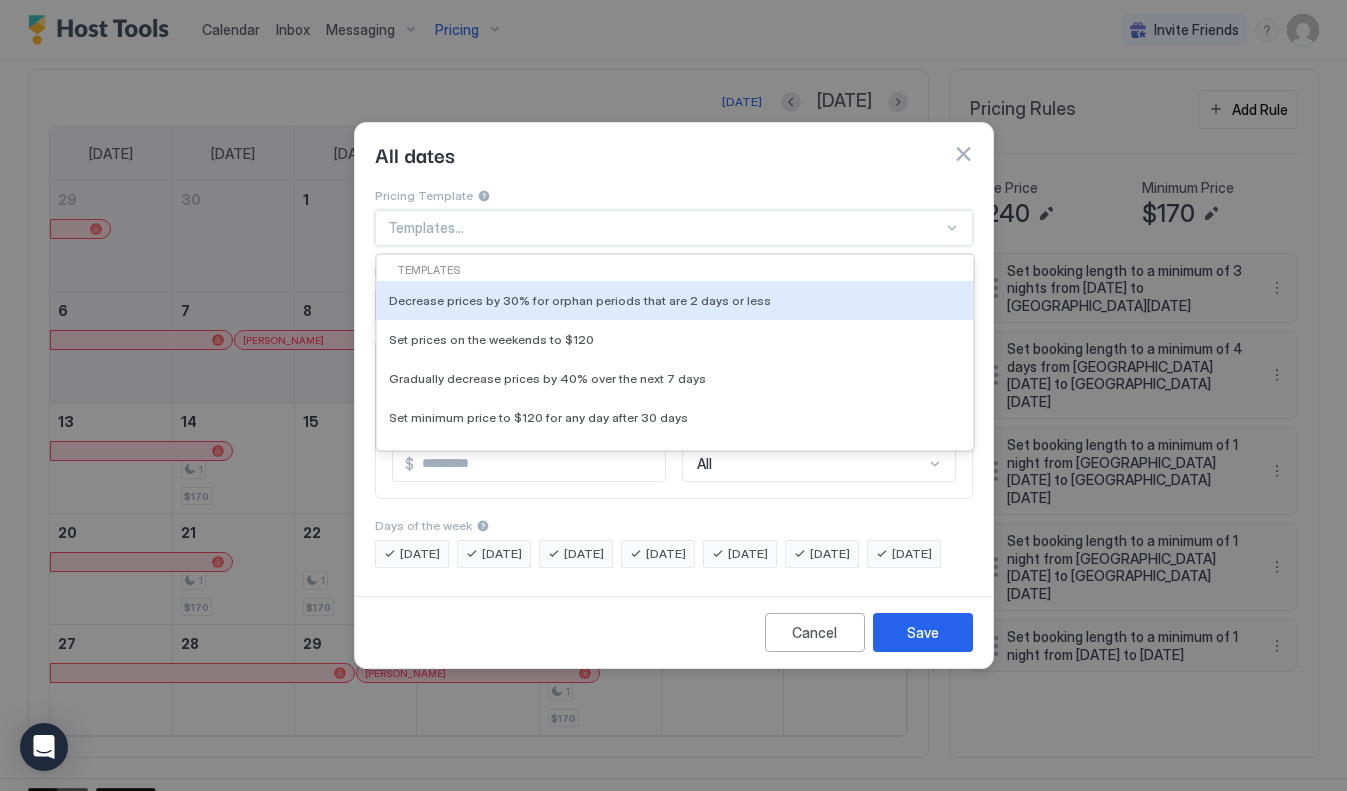 click at bounding box center (665, 228) 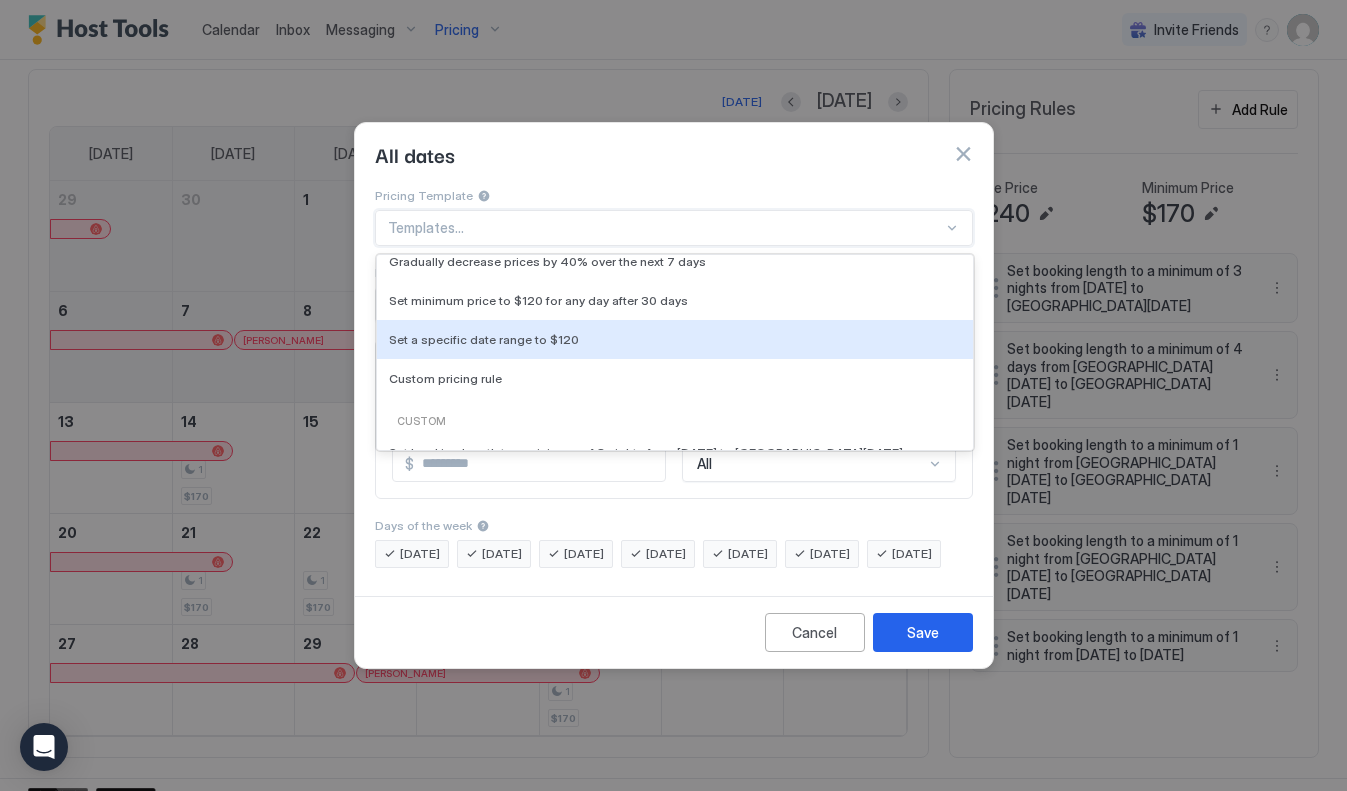scroll, scrollTop: 0, scrollLeft: 0, axis: both 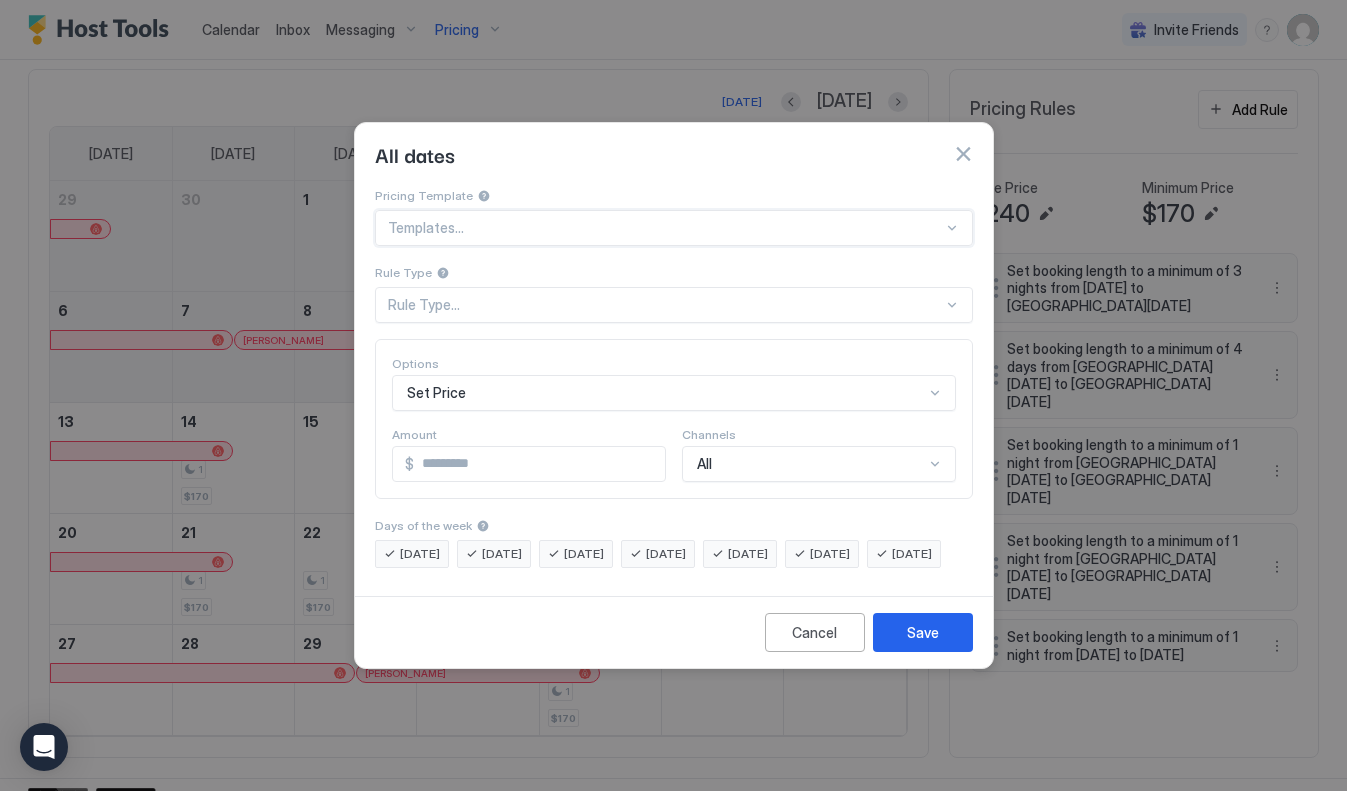 click on "Rule Type..." at bounding box center (665, 305) 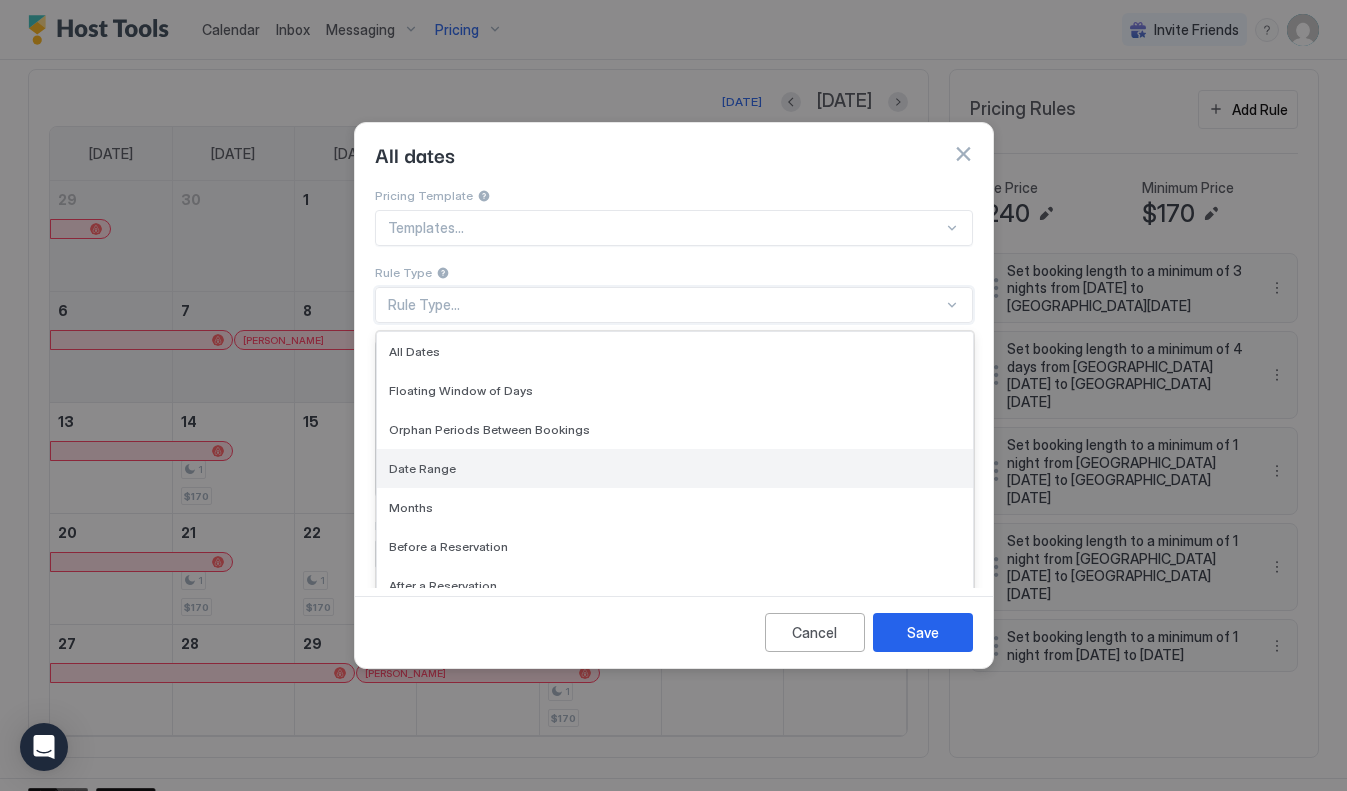 click on "Date Range" at bounding box center [675, 468] 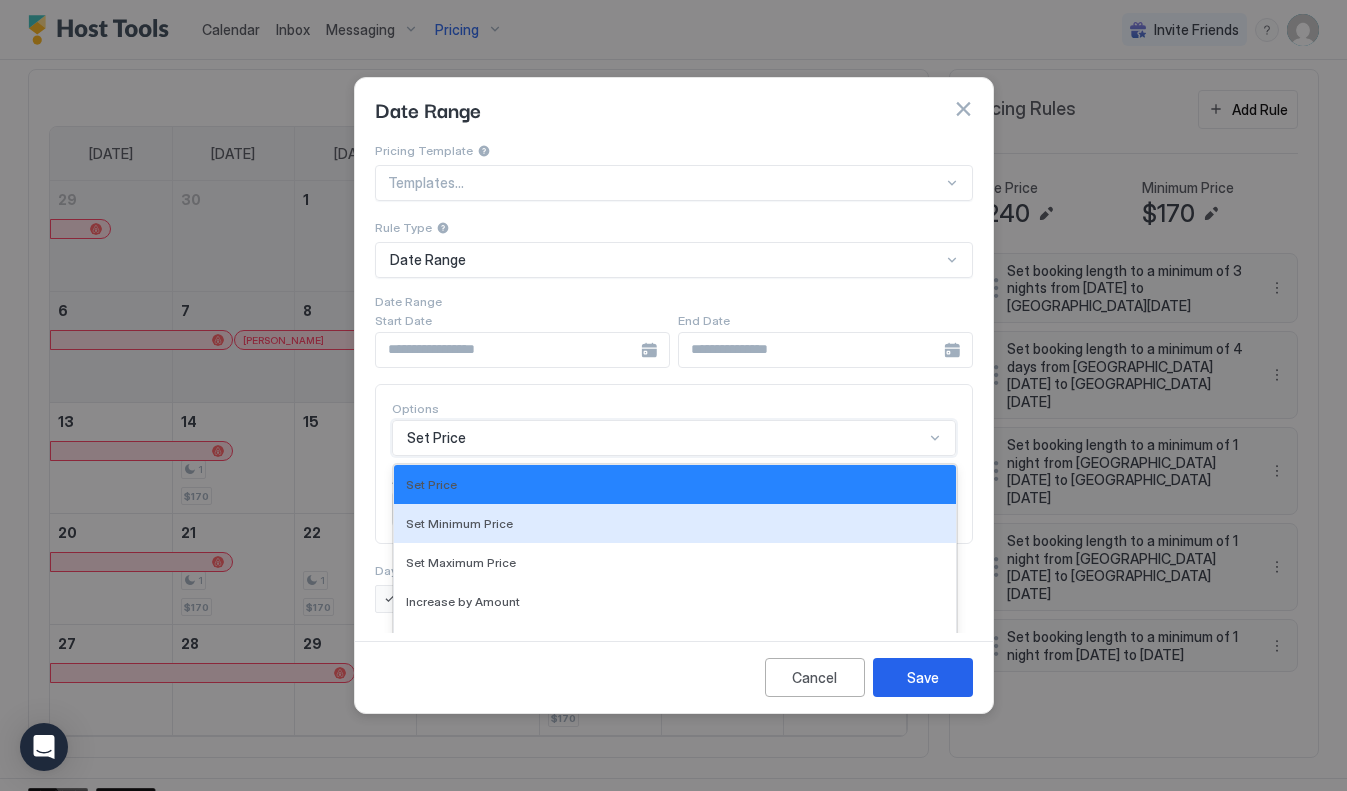 scroll, scrollTop: 97, scrollLeft: 0, axis: vertical 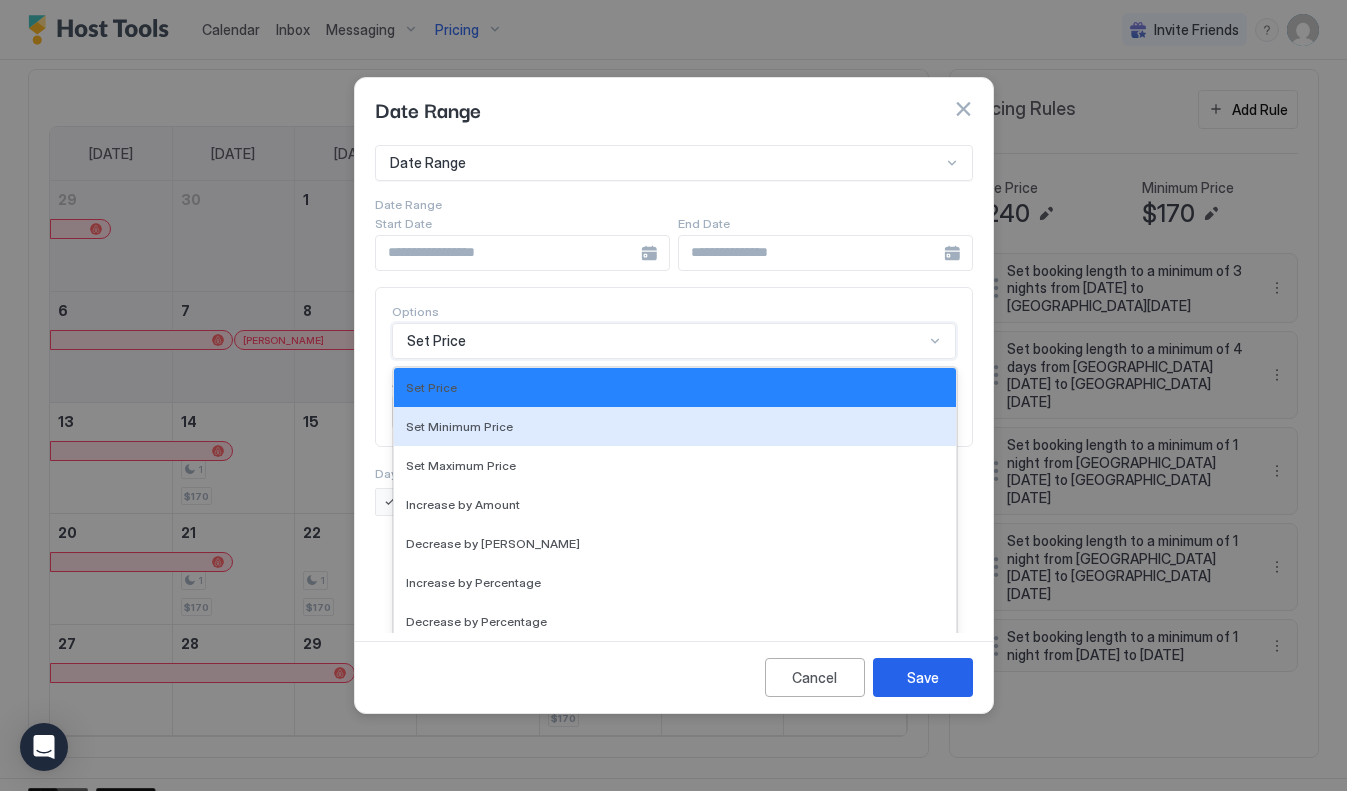 click on "Set Minimum Price, 2 of 17. 17 results available. Use Up and Down to choose options, press Enter to select the currently focused option, press Escape to exit the menu, press Tab to select the option and exit the menu. Set Price Set Price Set Minimum Price Set Maximum Price Increase by Amount Decrease by Amount Increase by Percentage Decrease by Percentage Gradually Increase by Amount Gradually Decrease by Amount, Chronological Gradually Decrease by Amount, Reverse Chronological Gradually Increase by Percentage Gradually Decrease by Percentage, Chronological Gradually Decrease by Percentage, Reverse Chronological Set Minimum Nights Set Availability Block Check-in Block Check-out" at bounding box center (674, 341) 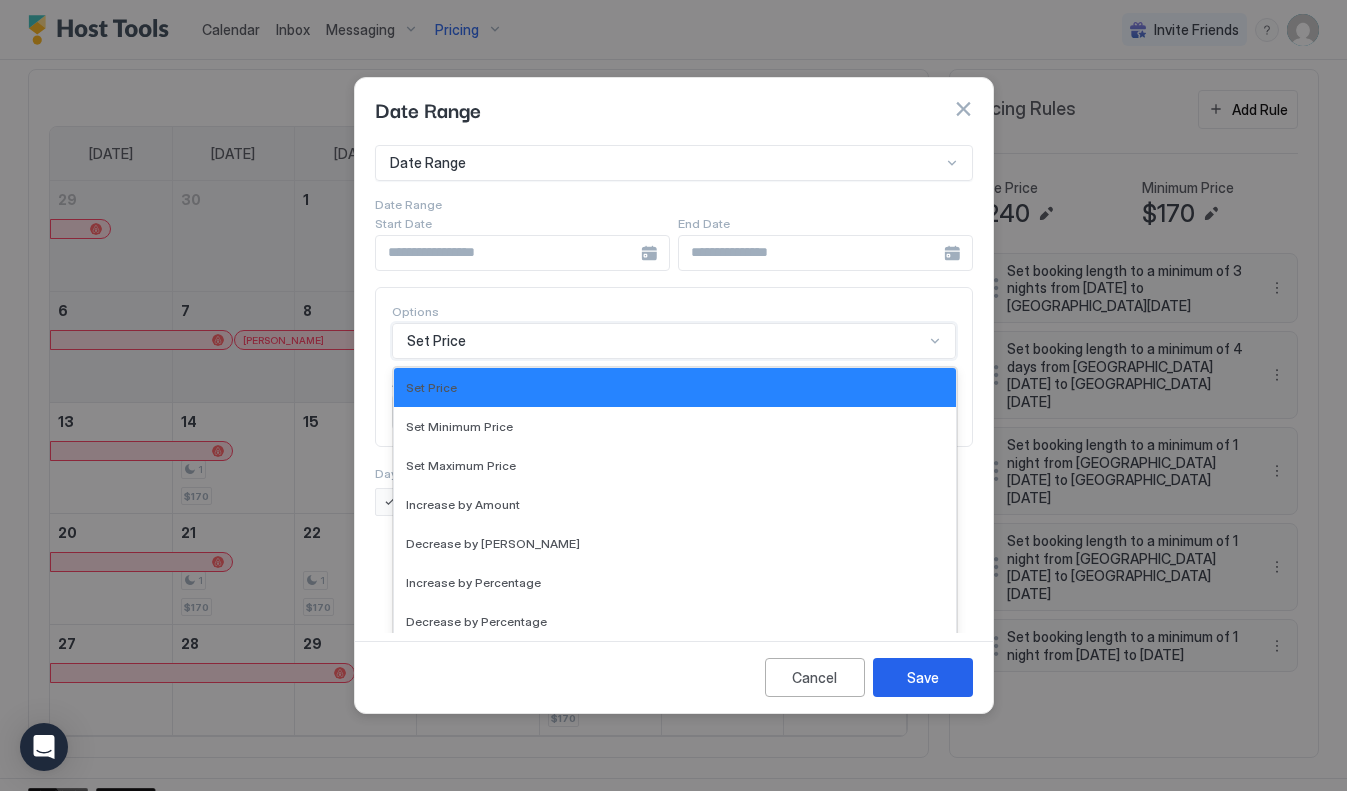 click on "Pricing Template   Templates... Rule Type   Date Range Date Range Start Date End Date Options Set Price selected, 1 of 17. 17 results available. Use Up and Down to choose options, press Enter to select the currently focused option, press Escape to exit the menu, press Tab to select the option and exit the menu. Set Price Set Price Set Minimum Price Set Maximum Price Increase by Amount Decrease by Amount Increase by Percentage Decrease by Percentage Gradually Increase by Amount Gradually Decrease by Amount, Chronological Gradually Decrease by Amount, Reverse Chronological Gradually Increase by Percentage Gradually Decrease by Percentage, Chronological Gradually Decrease by Percentage, Reverse Chronological Set Minimum Nights Set Availability Block Check-in Block Check-out Amount $ * Channels All Days of the week   Monday Tuesday Wednesday Thursday Friday Saturday Sunday" at bounding box center (674, 279) 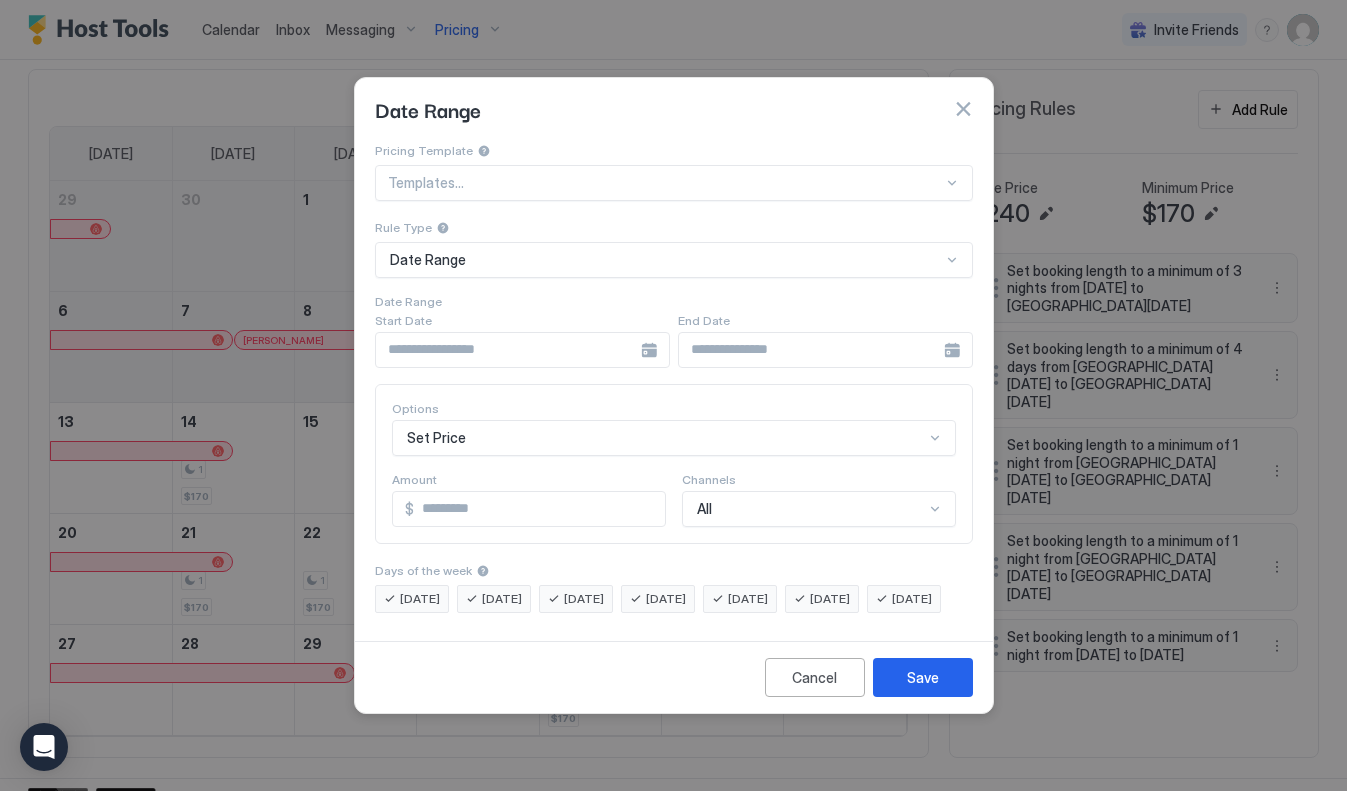 click on "Date Range" at bounding box center [665, 260] 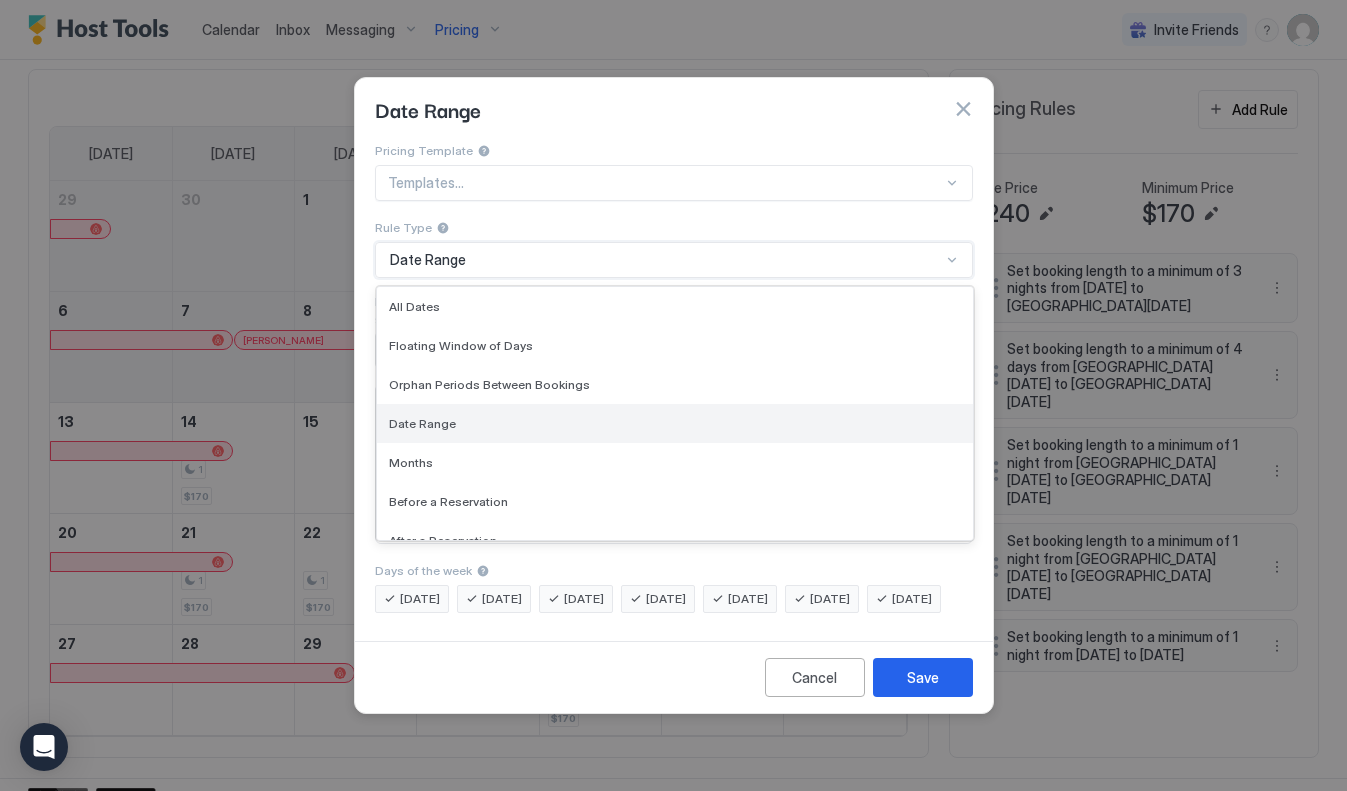 click on "Date Range" at bounding box center (675, 423) 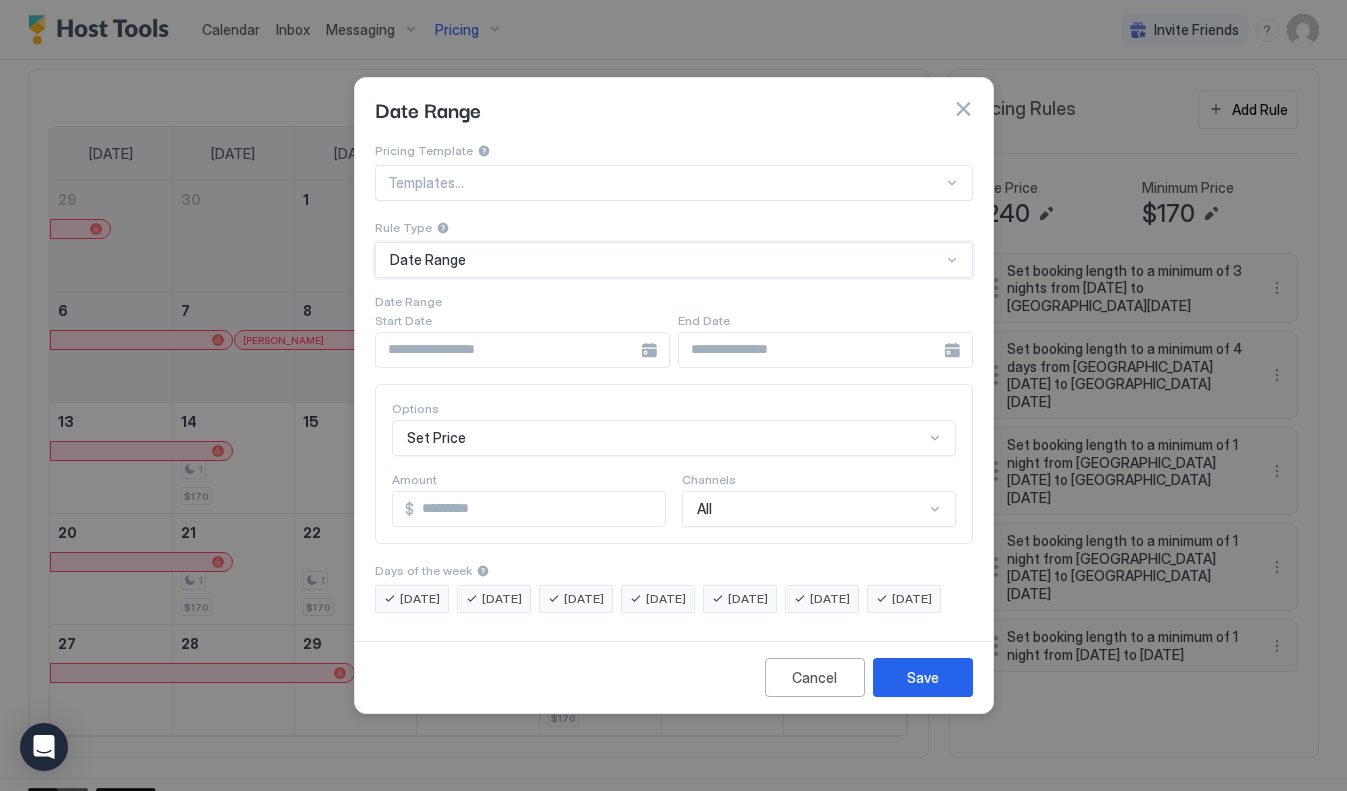click at bounding box center (522, 350) 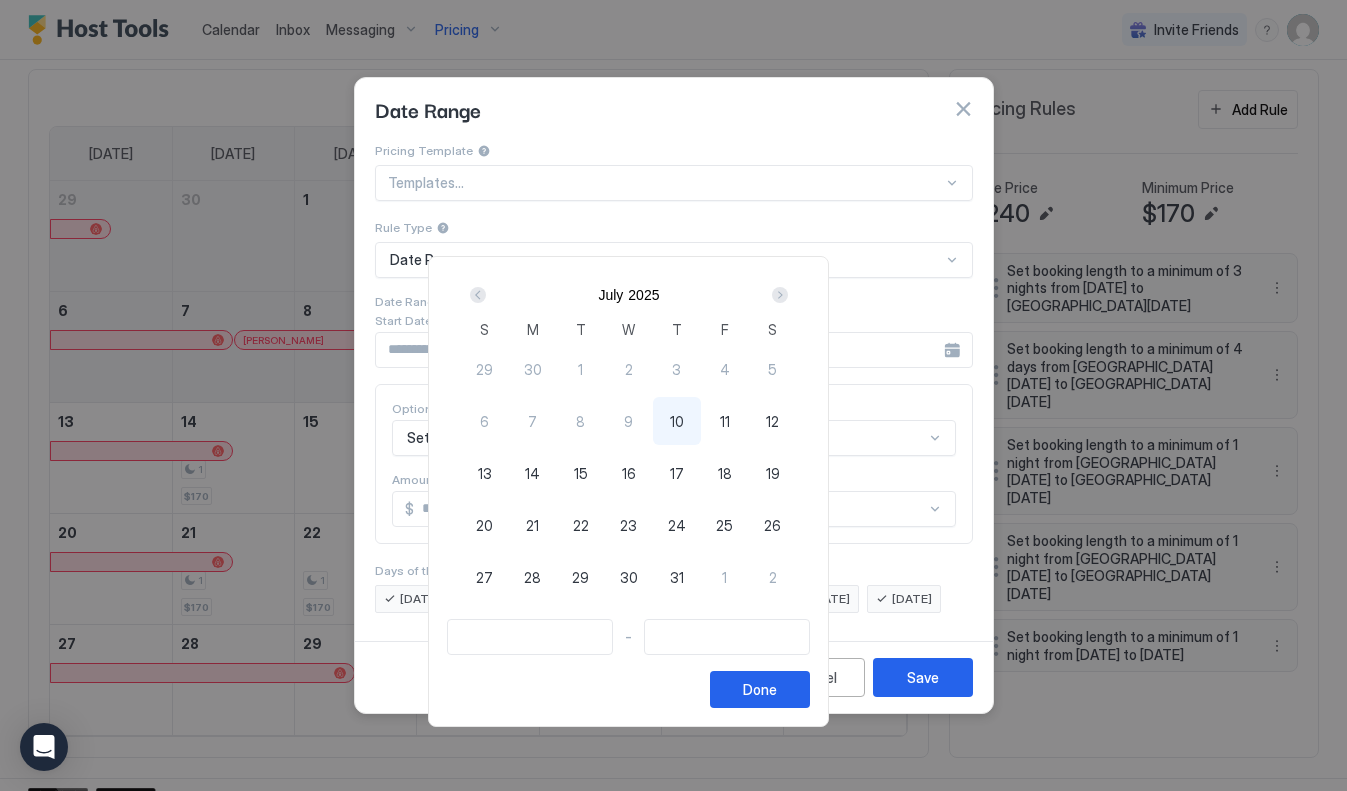 click on "14" at bounding box center (532, 473) 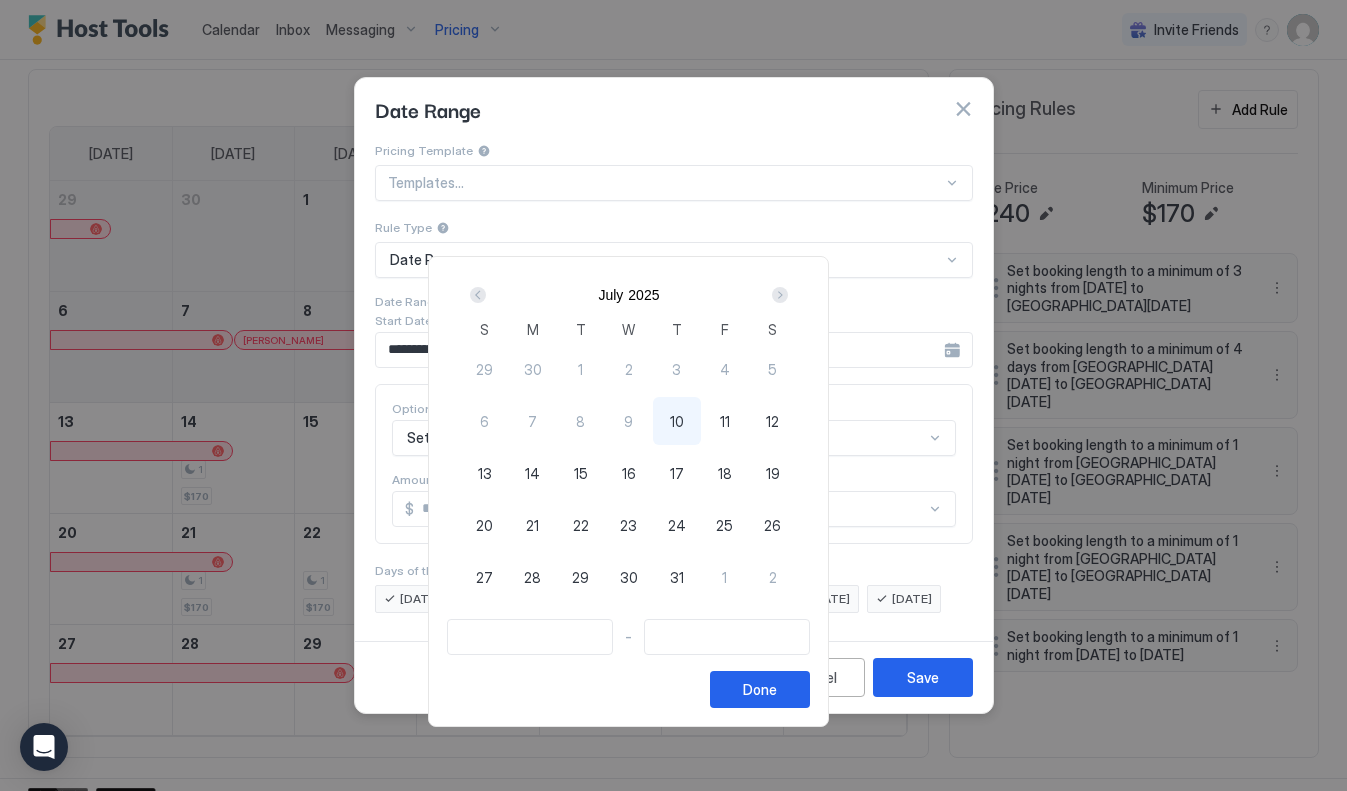 type on "**********" 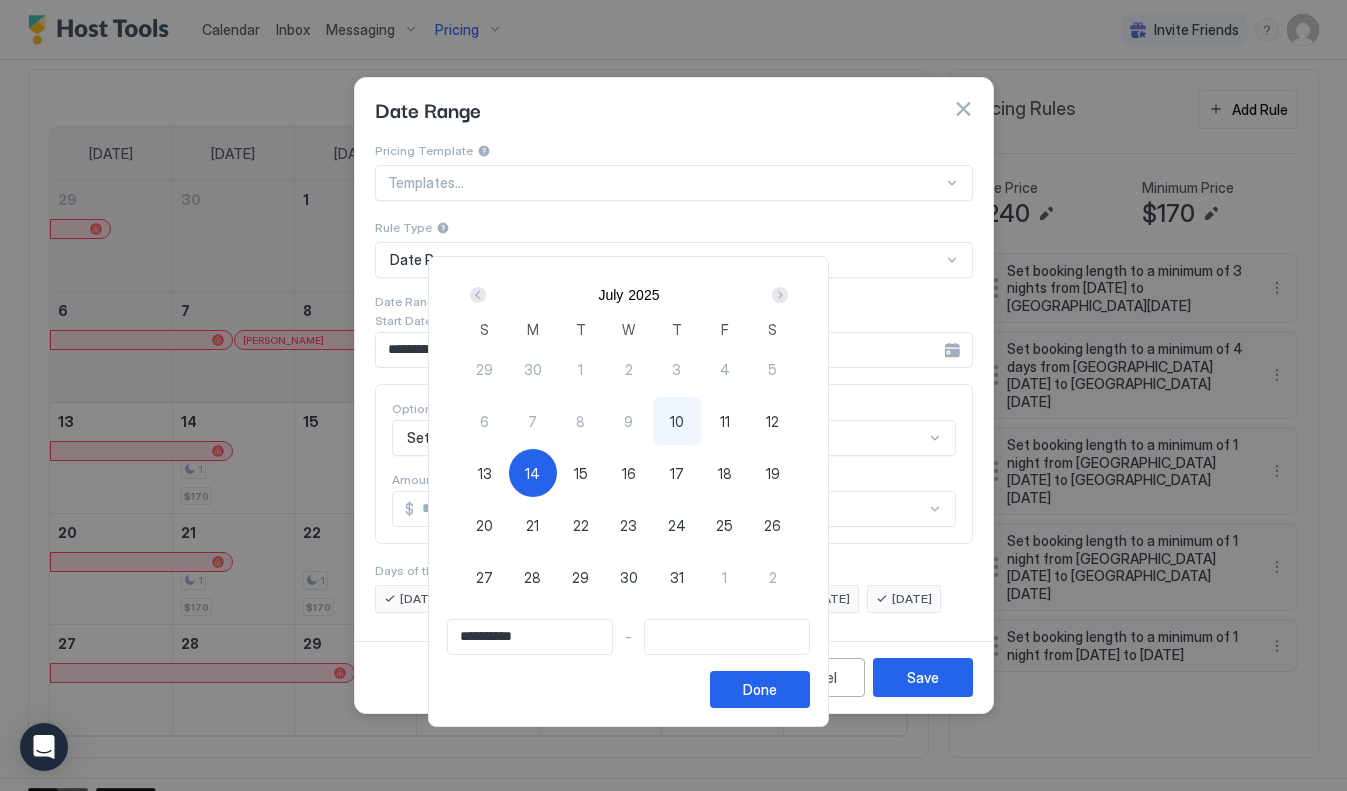 click on "14" at bounding box center [533, 473] 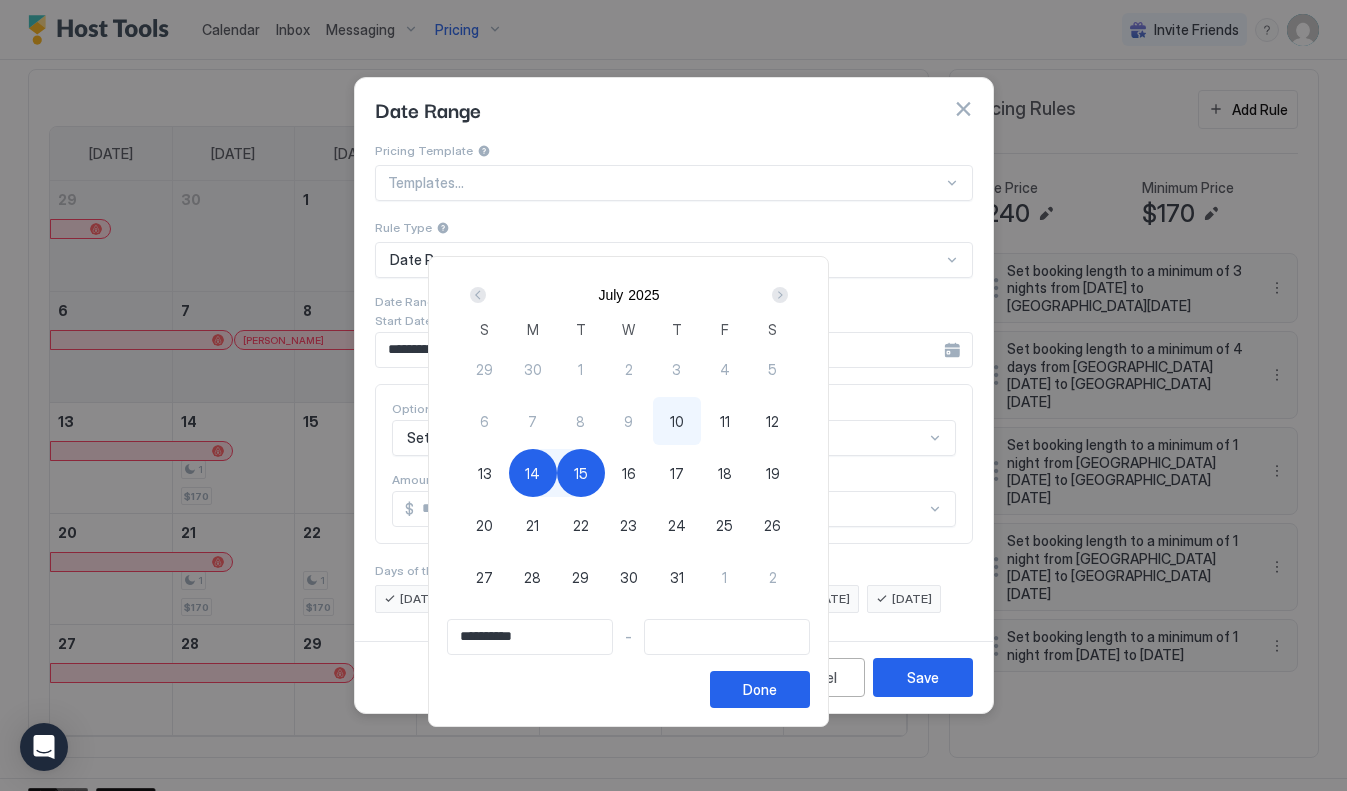 click on "15" at bounding box center [581, 473] 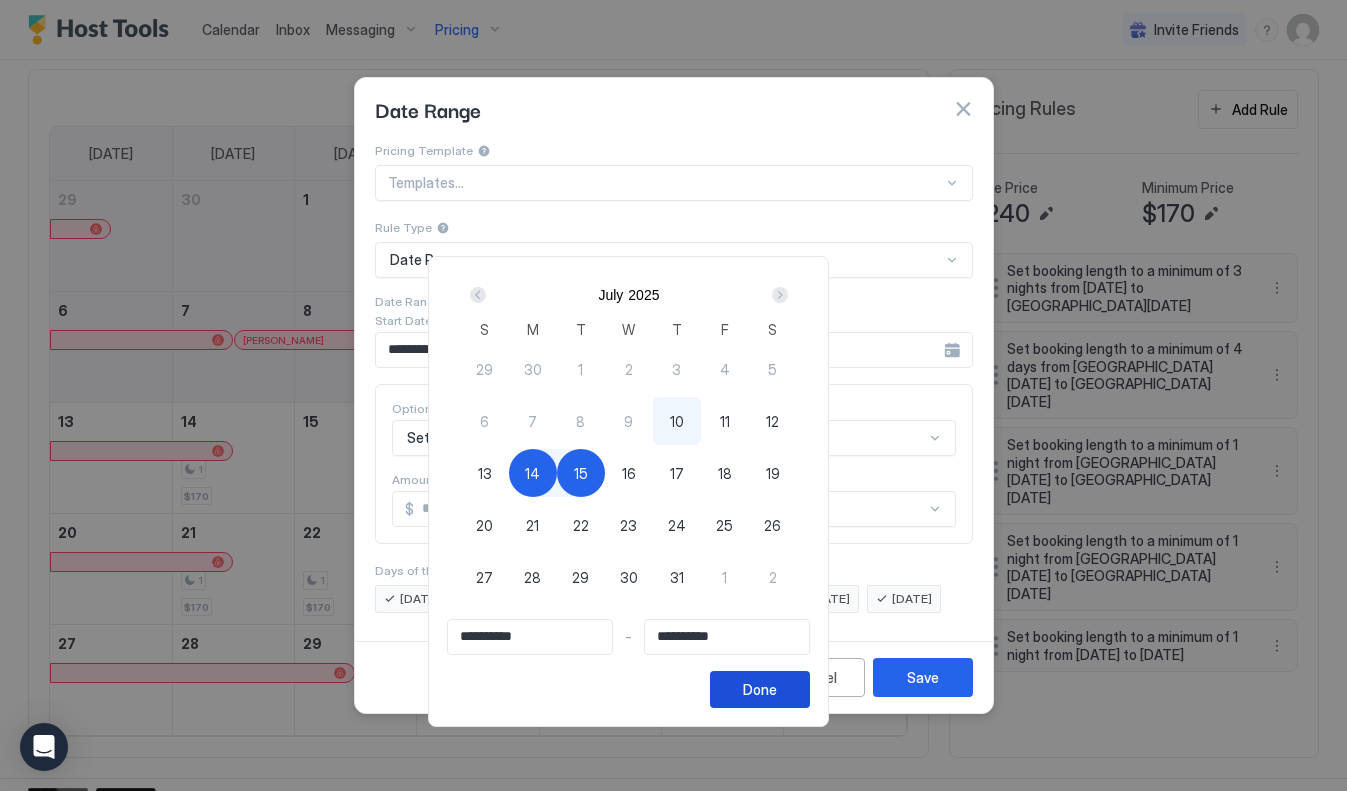 click on "Done" at bounding box center (760, 689) 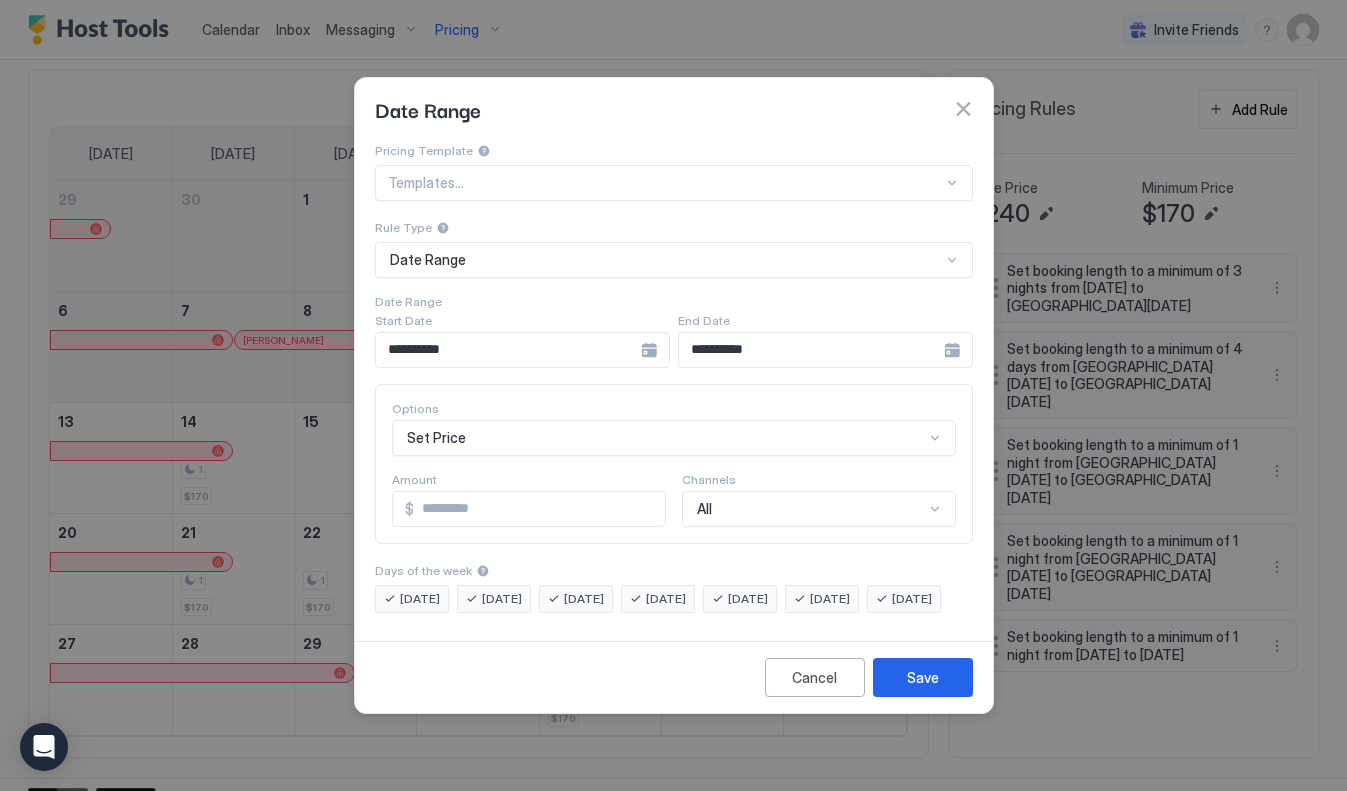 click on "Set Price" at bounding box center (674, 438) 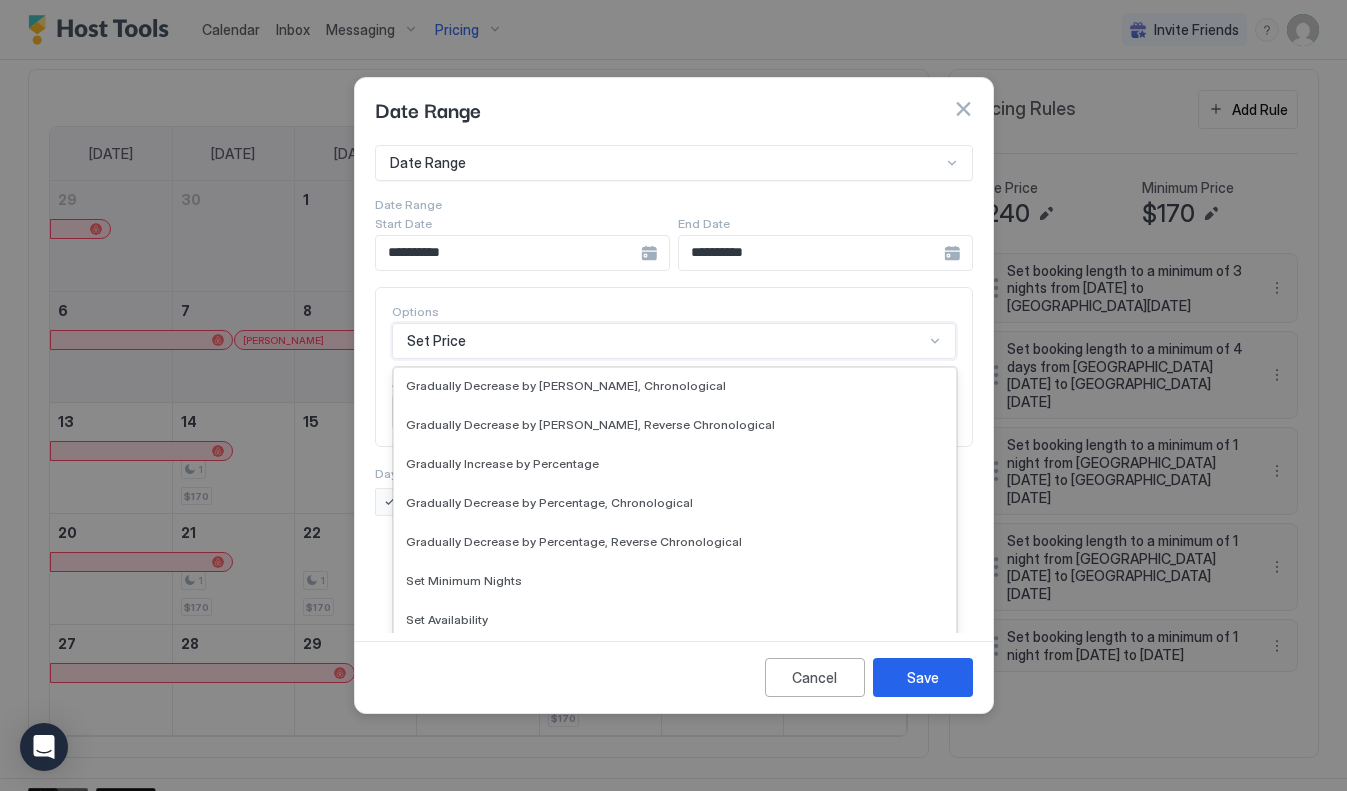 scroll, scrollTop: 363, scrollLeft: 0, axis: vertical 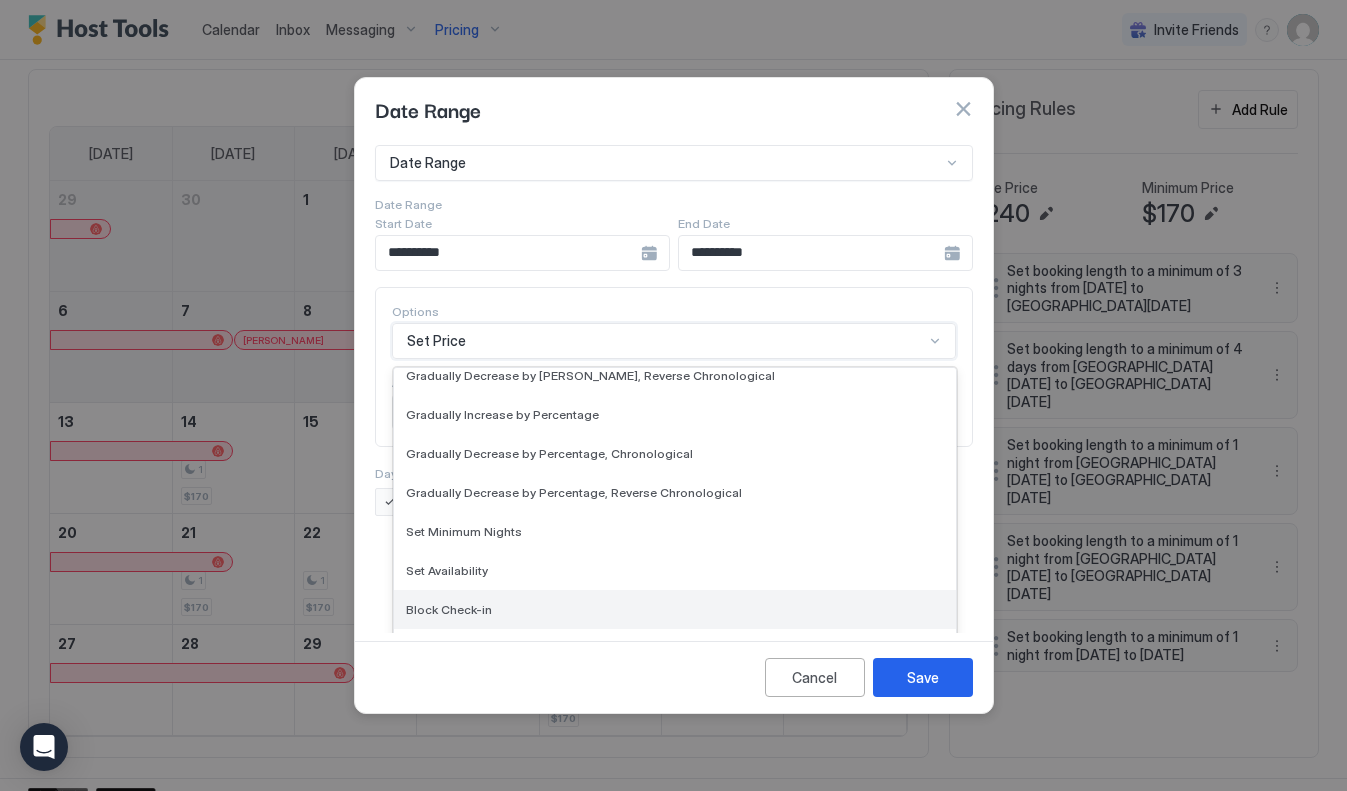 click on "Block Check-in" at bounding box center [449, 609] 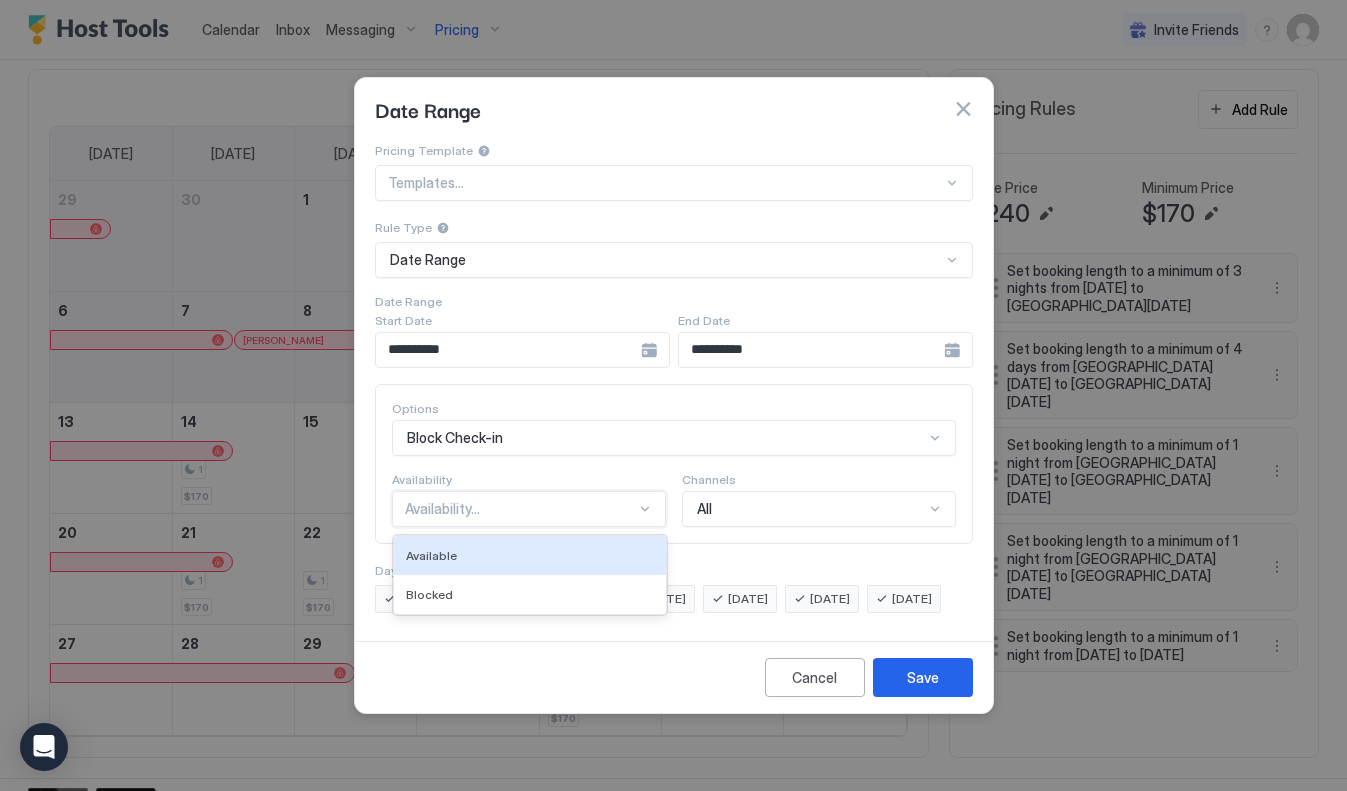 click on "Availability..." at bounding box center [520, 509] 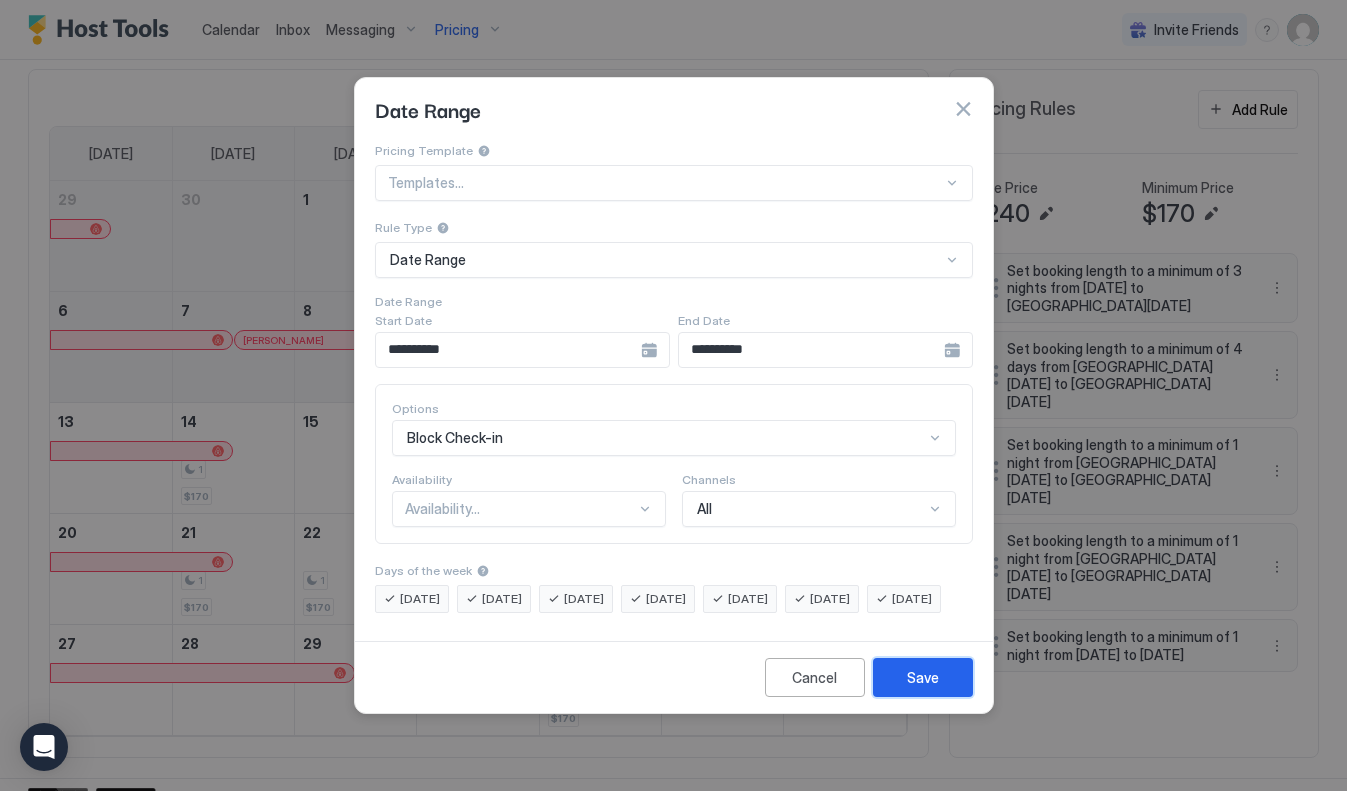 click on "Save" at bounding box center [923, 677] 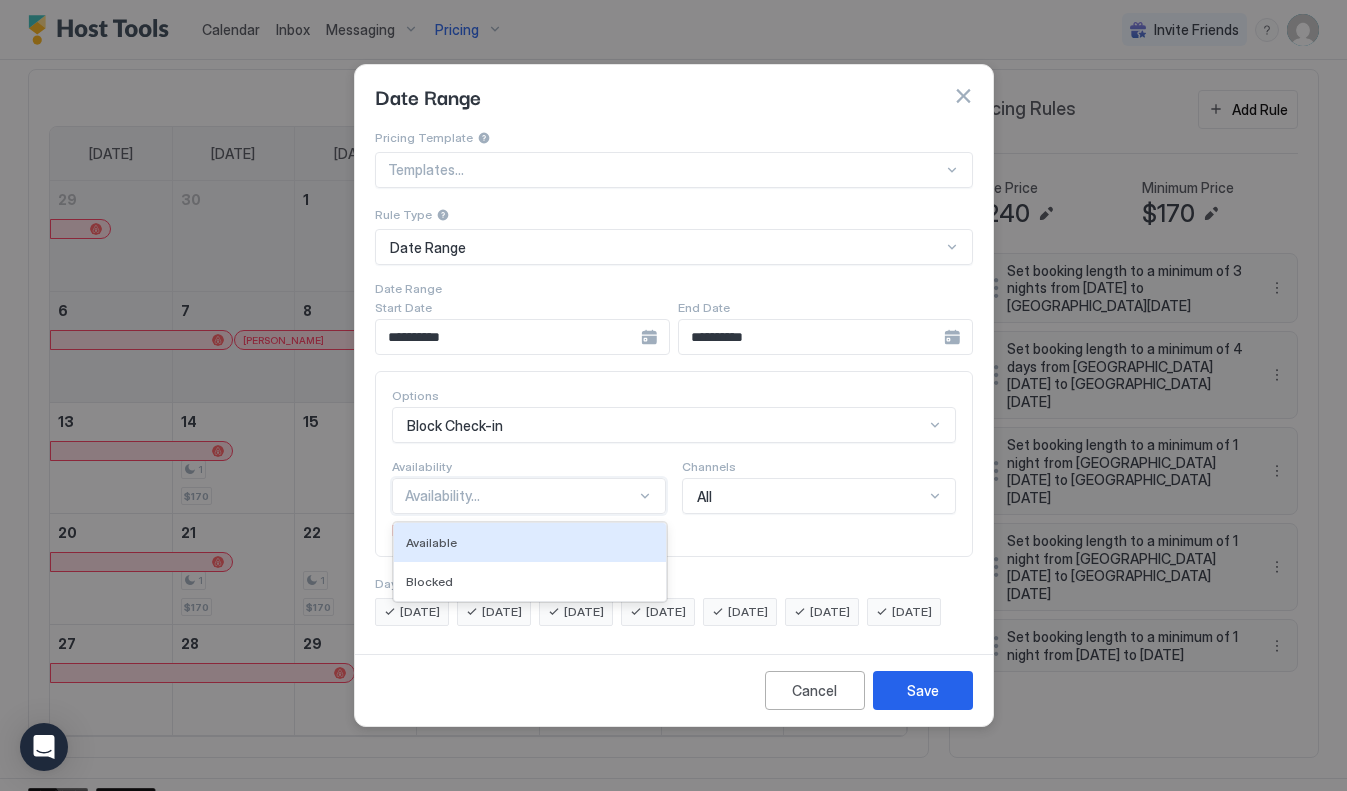 click on "Availability..." at bounding box center (520, 496) 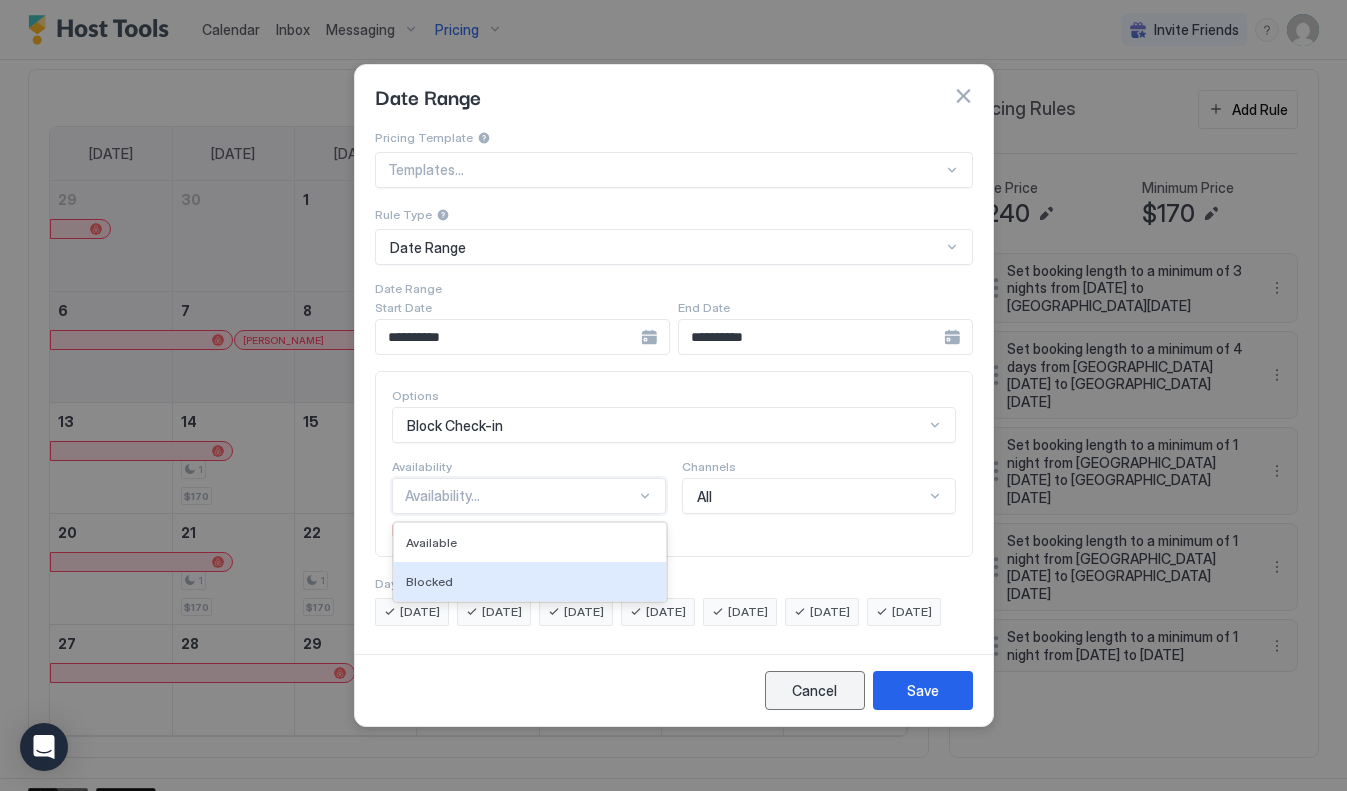click on "Cancel" at bounding box center (814, 690) 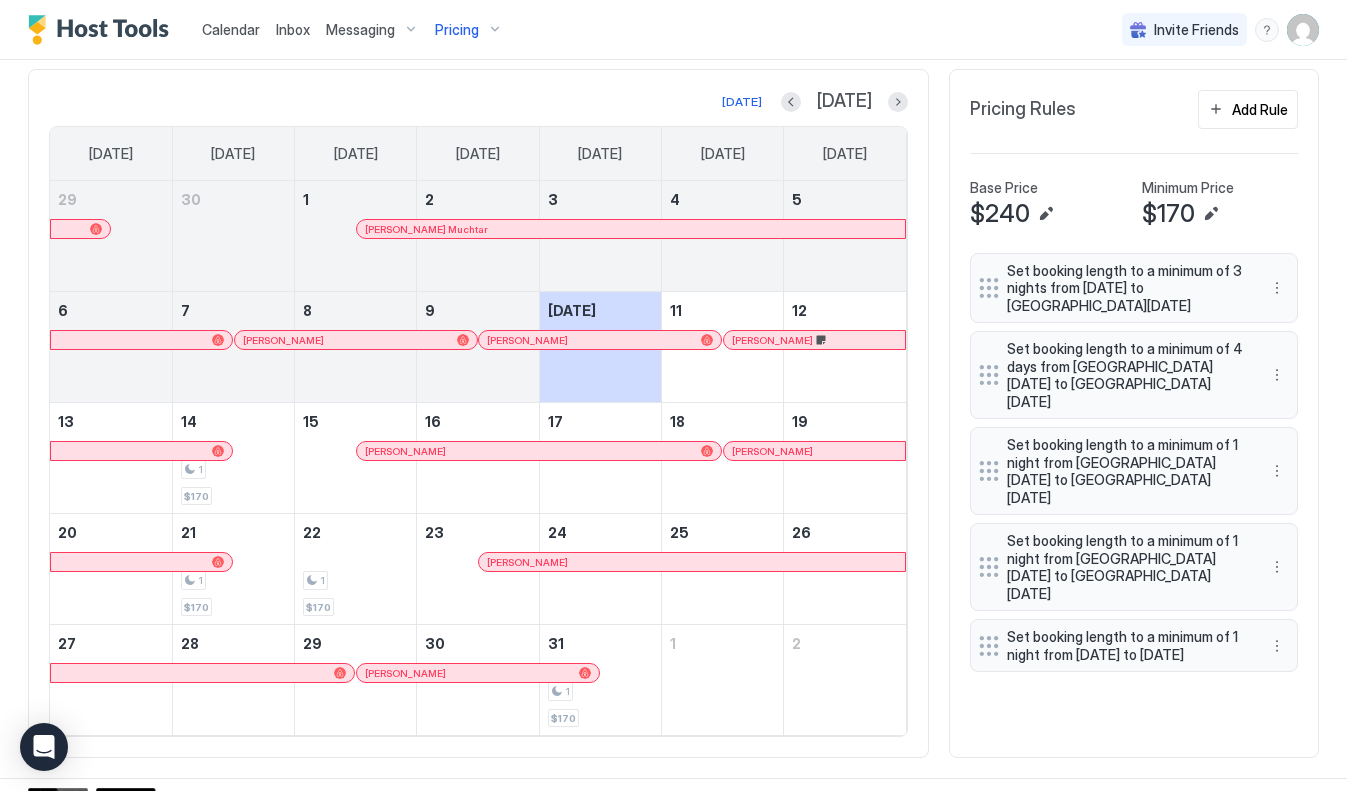 click at bounding box center [744, 451] 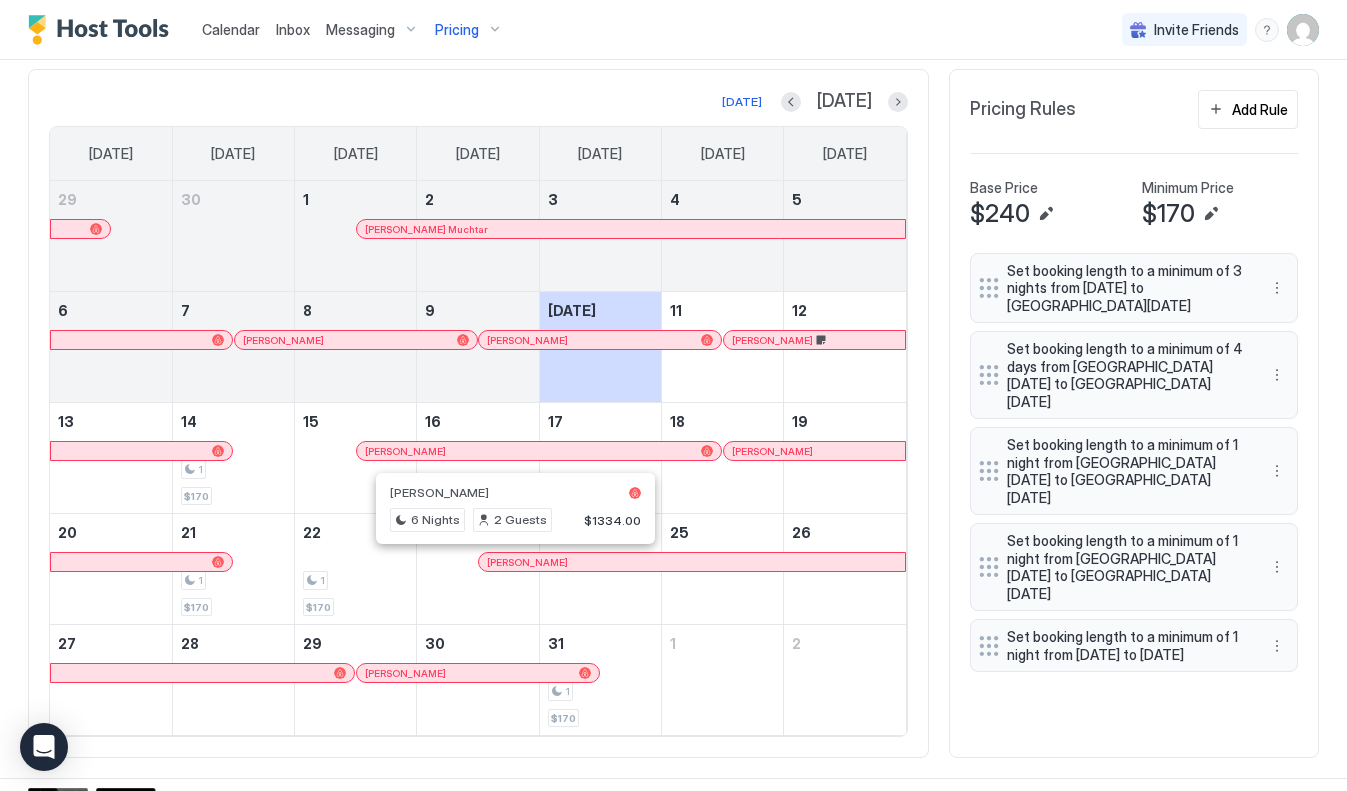 click at bounding box center (508, 562) 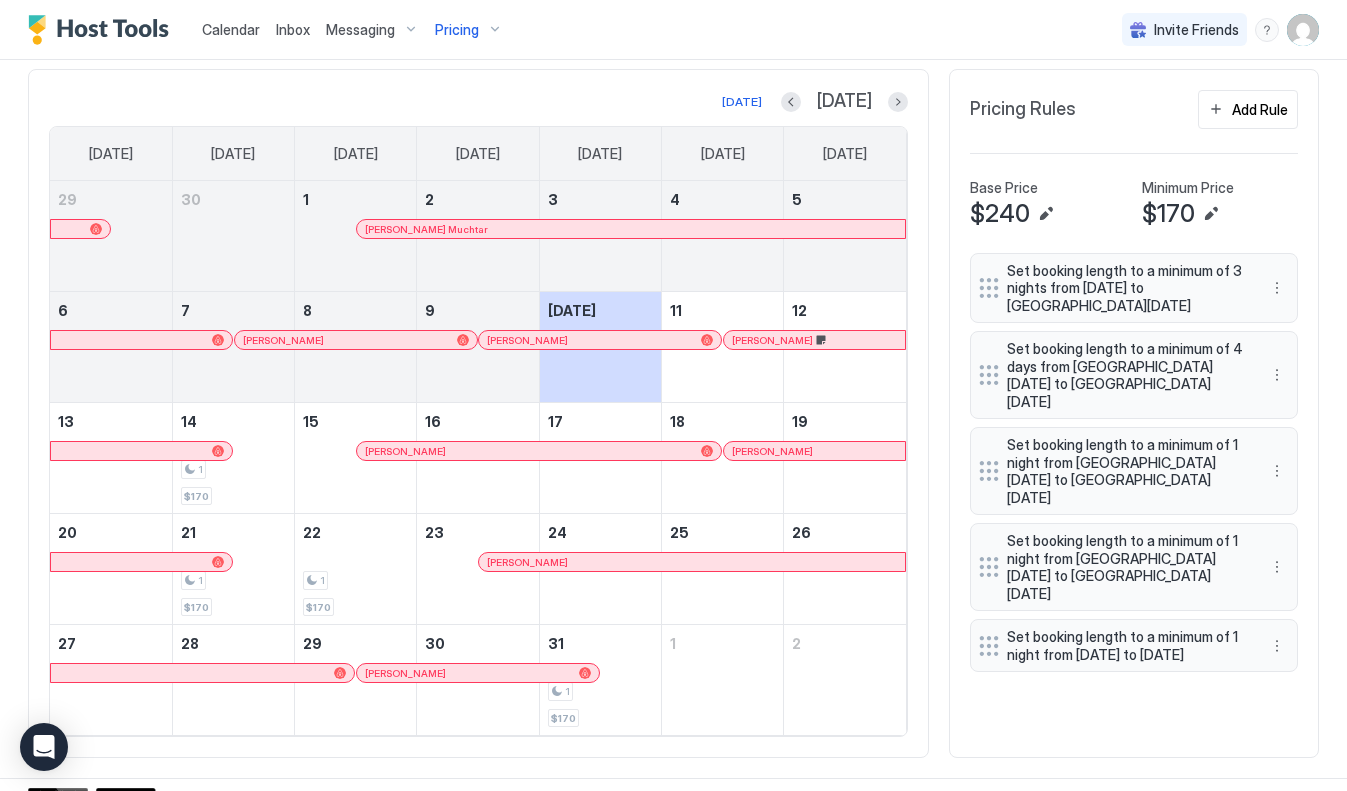 click on "Calendar Inbox Messaging Pricing Invite Friends JW" at bounding box center (673, 30) 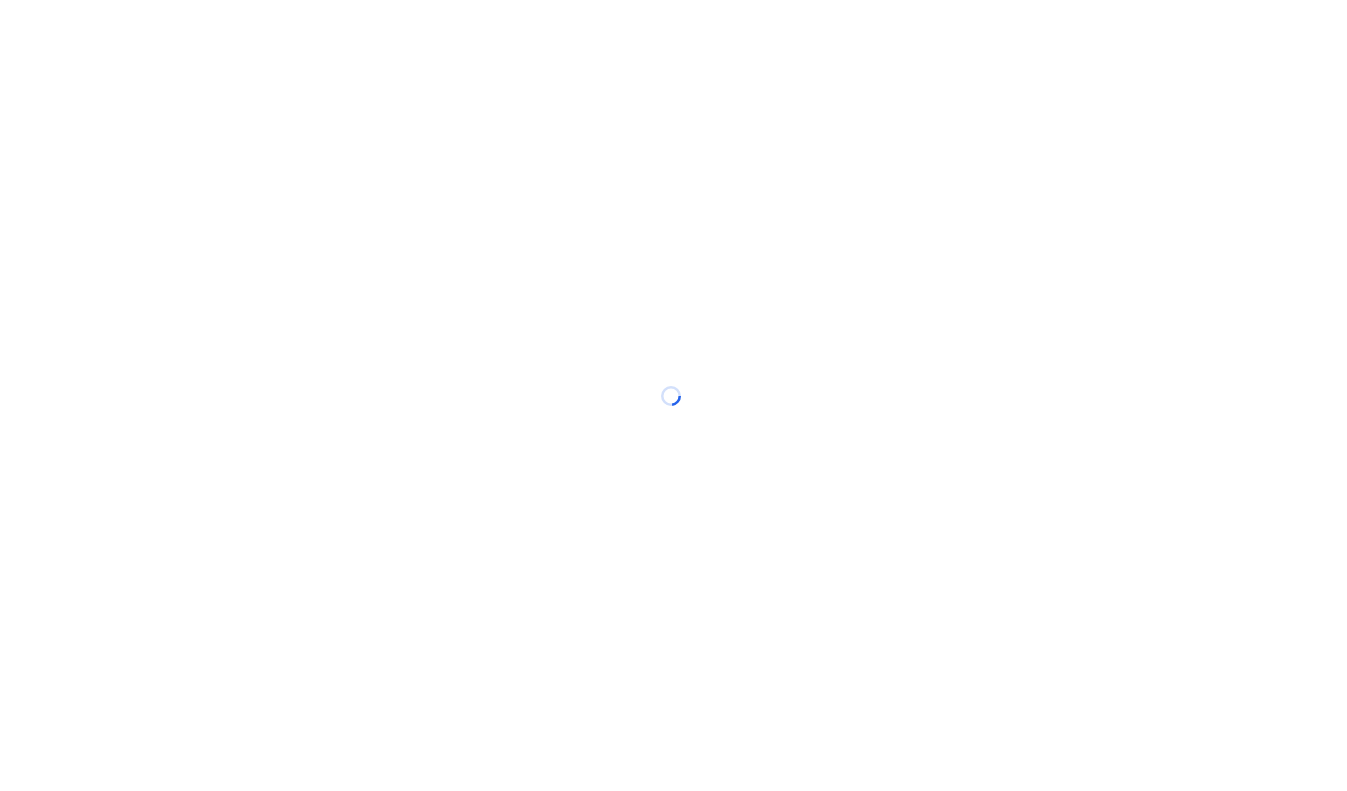 scroll, scrollTop: 0, scrollLeft: 0, axis: both 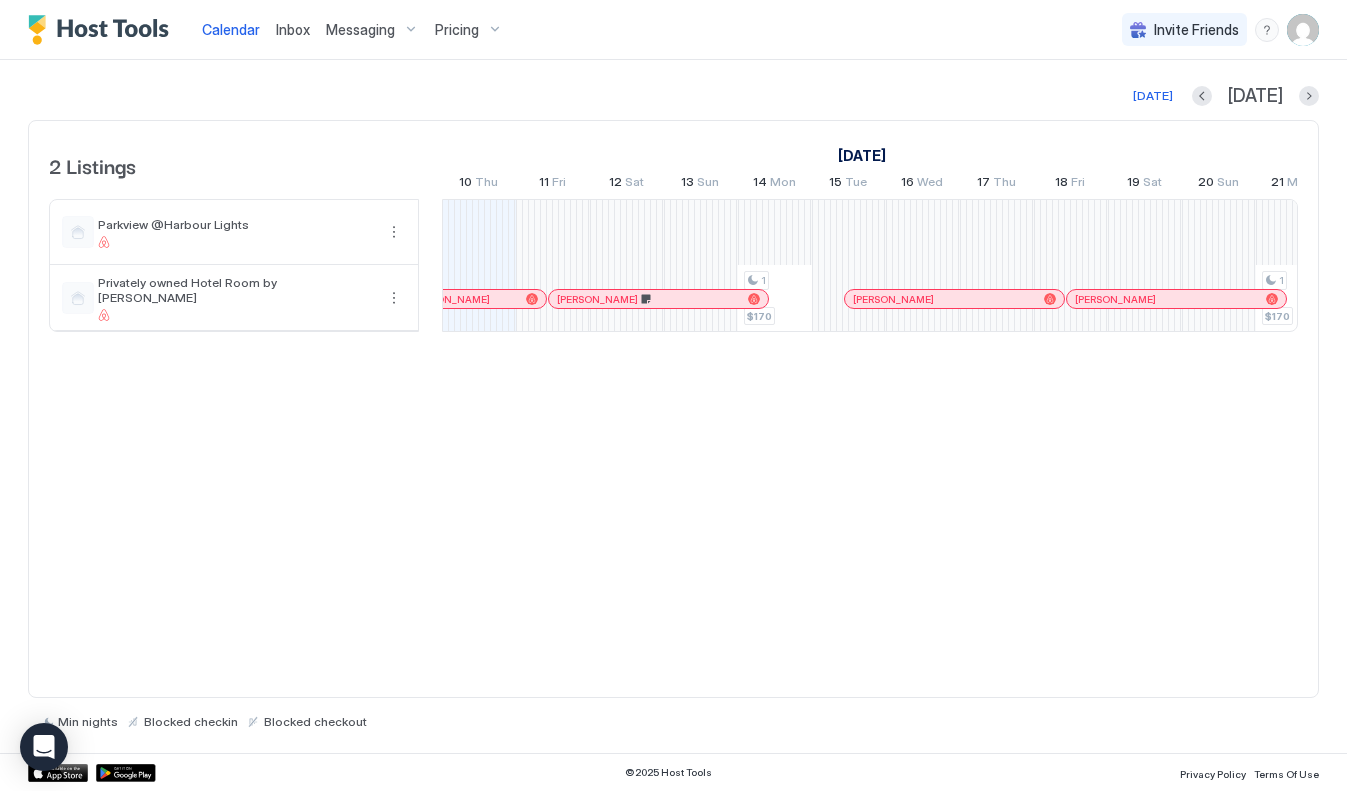 click on "Inbox" at bounding box center (293, 29) 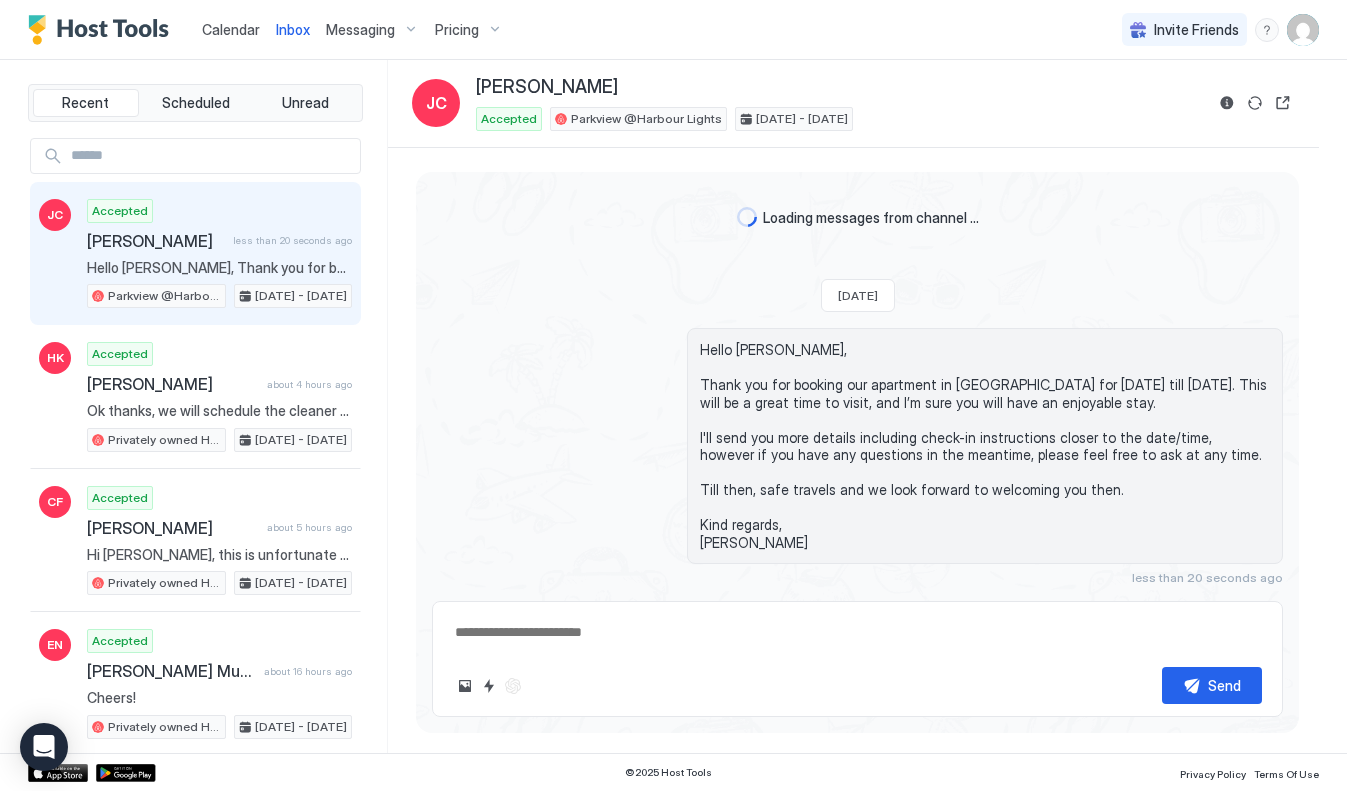 type on "*" 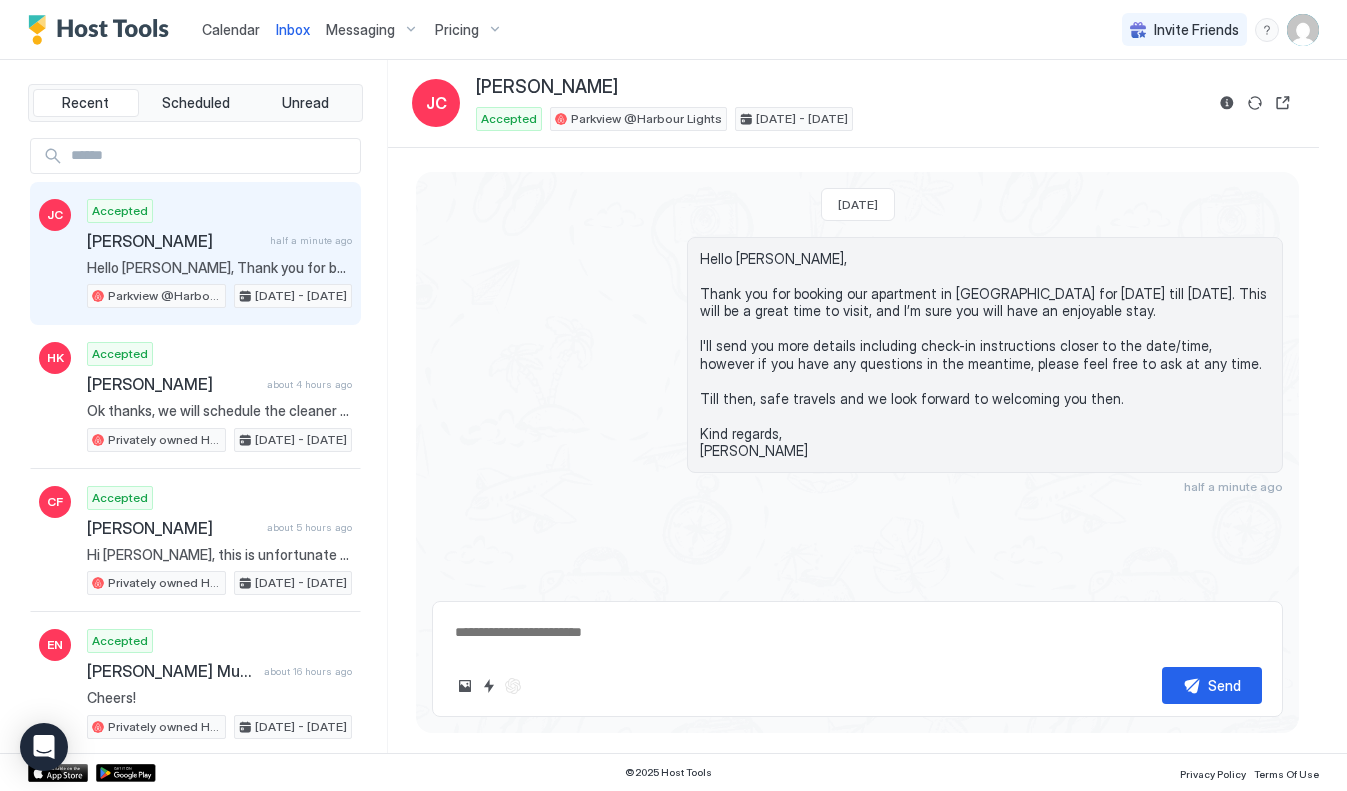 click on "[PERSON_NAME]" at bounding box center [174, 241] 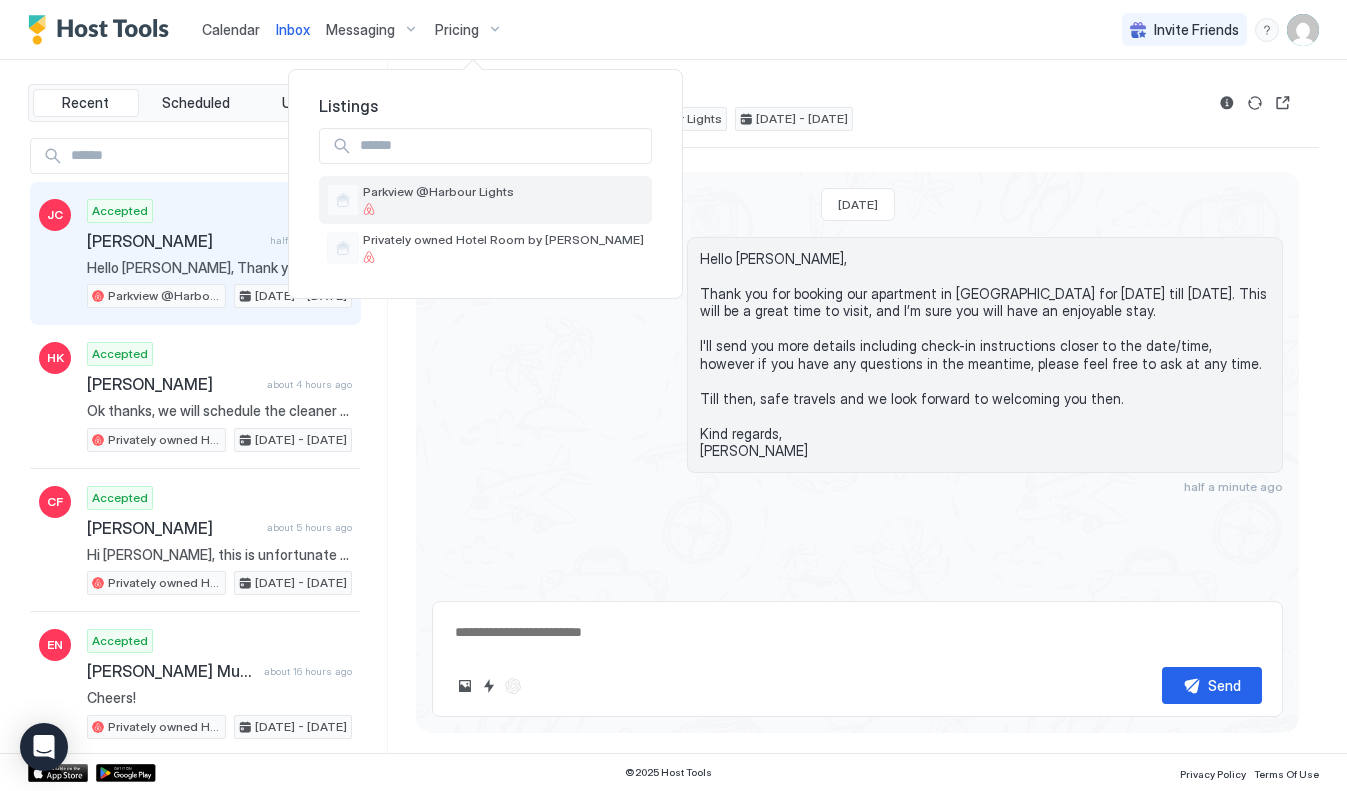 click on "Parkview @Harbour Lights" at bounding box center (438, 191) 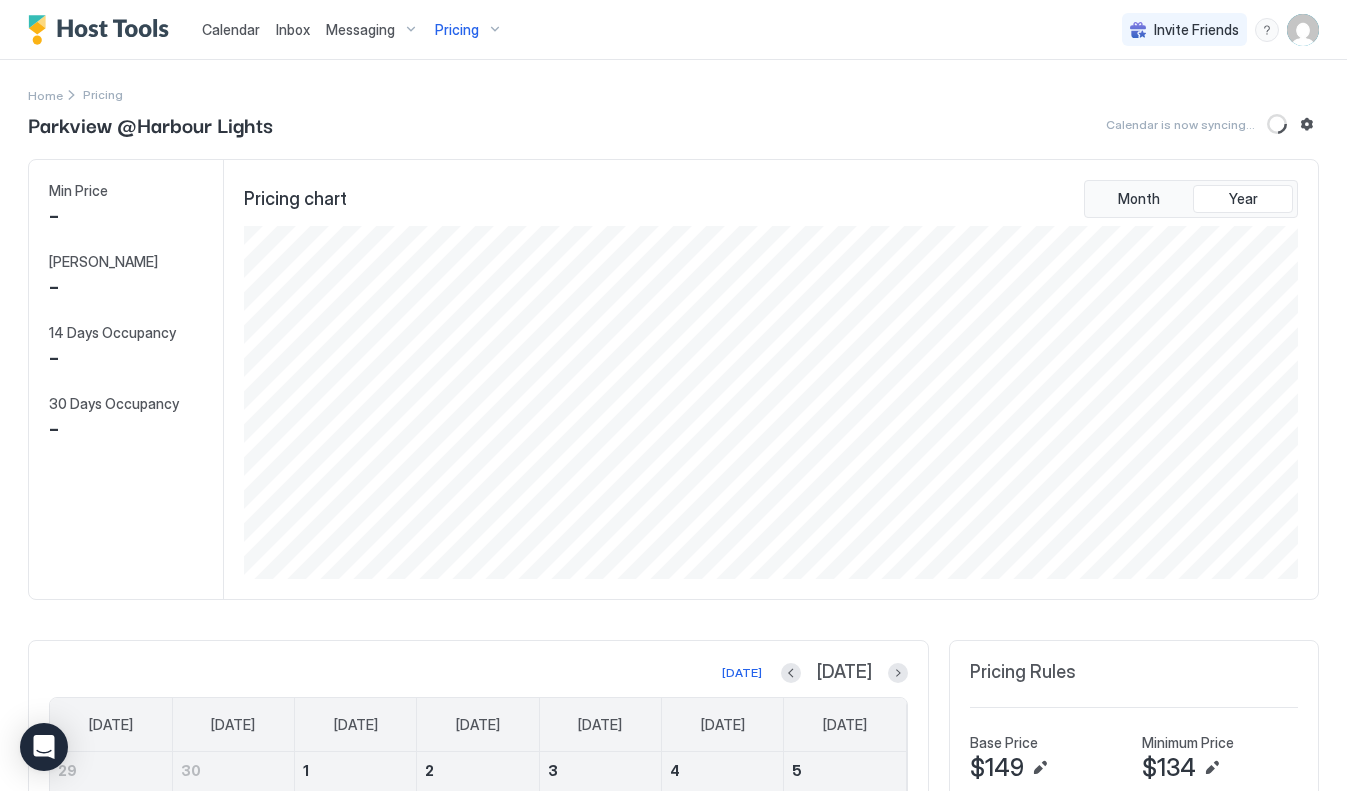 scroll, scrollTop: 999647, scrollLeft: 998941, axis: both 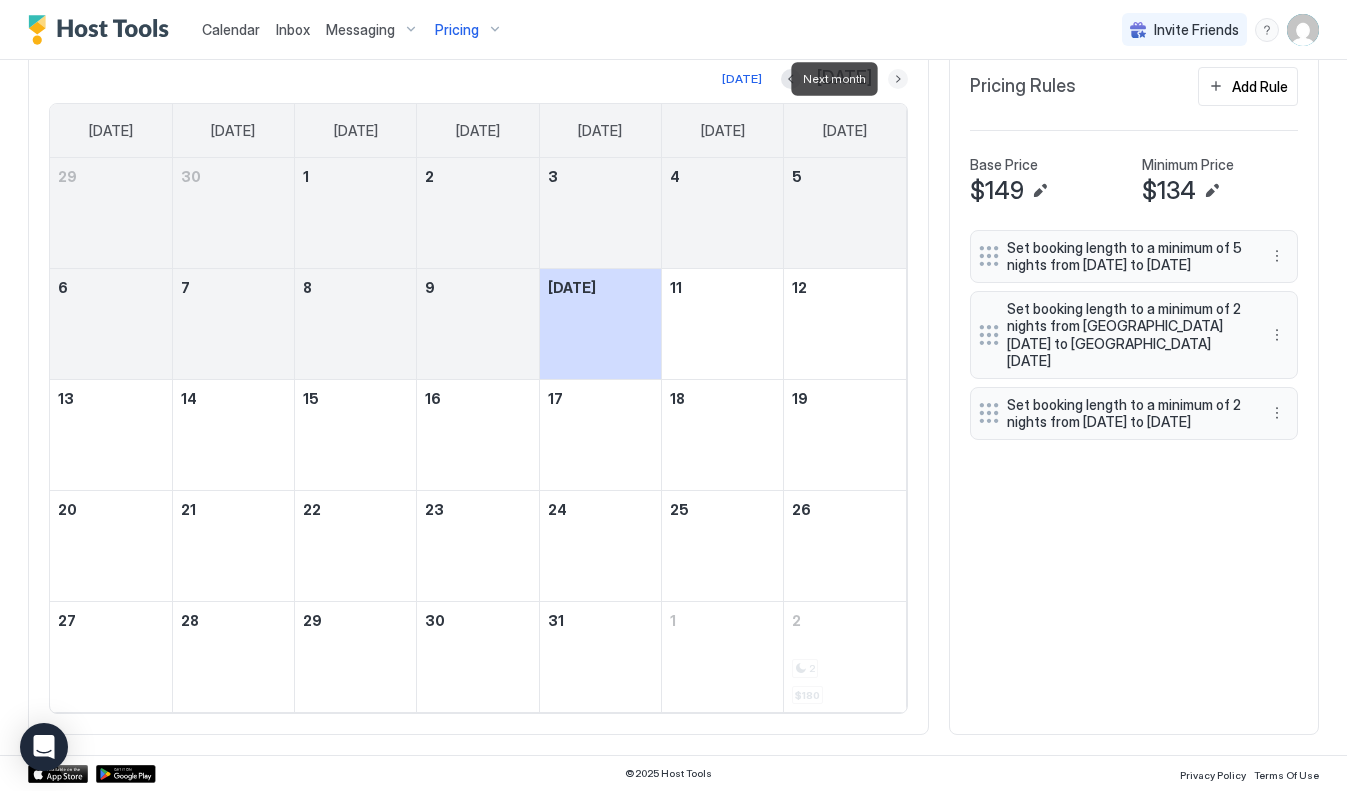 click at bounding box center (898, 79) 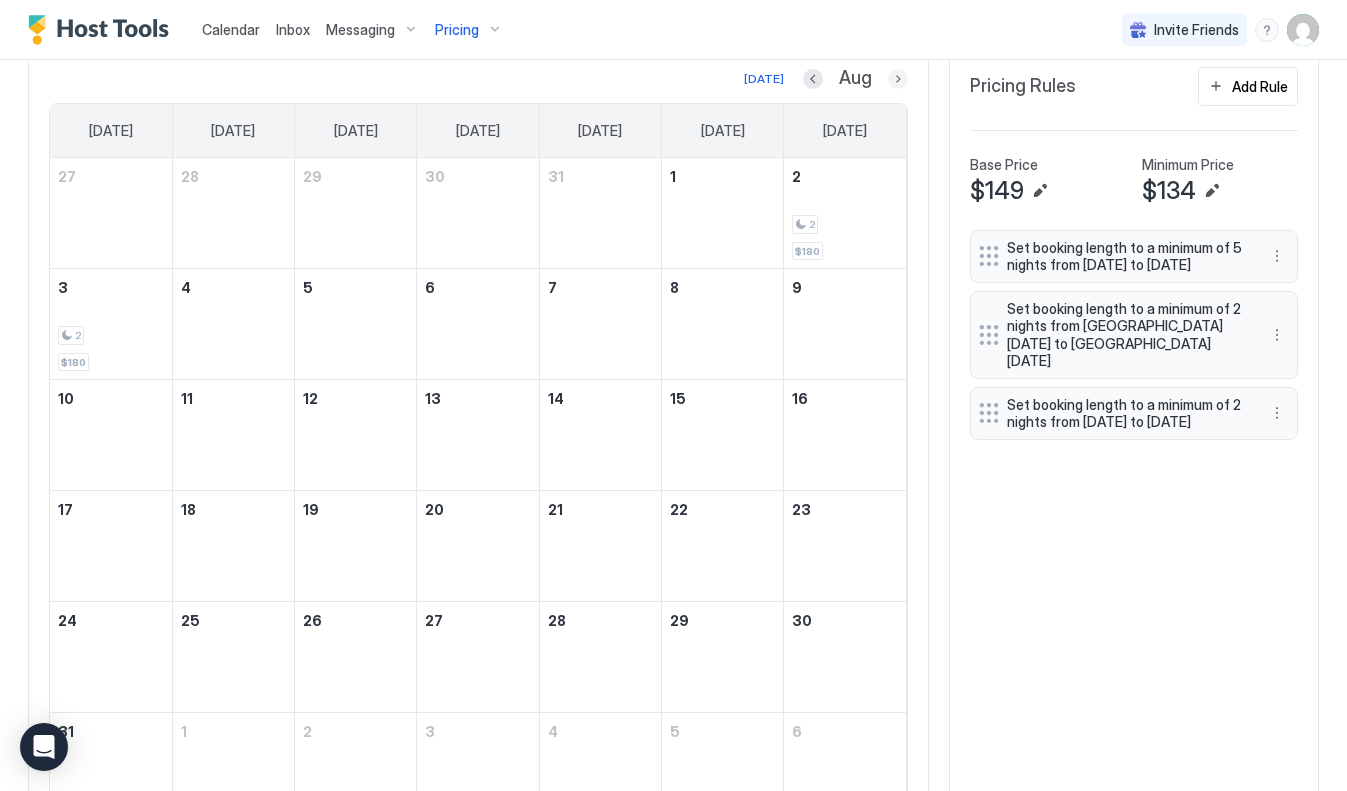 scroll, scrollTop: 555, scrollLeft: 0, axis: vertical 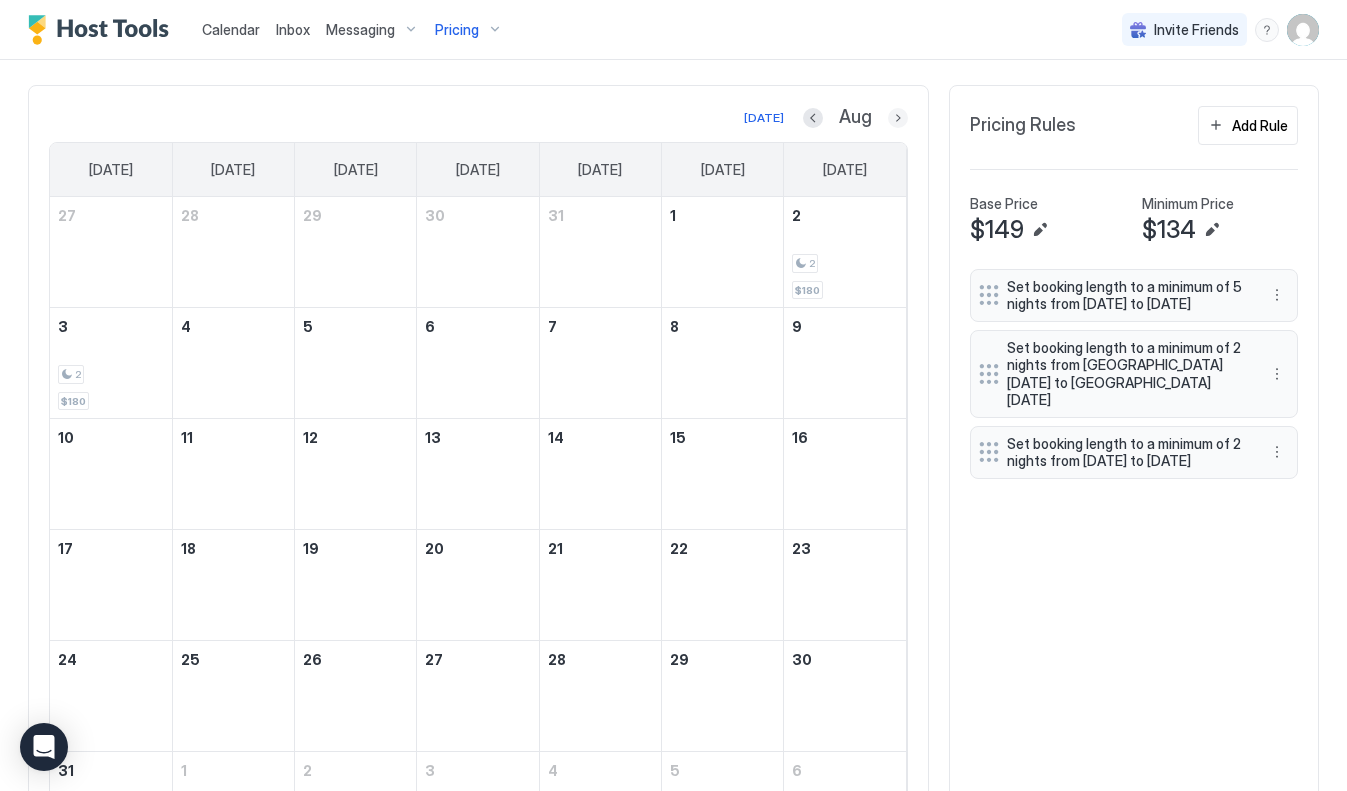 click at bounding box center (898, 118) 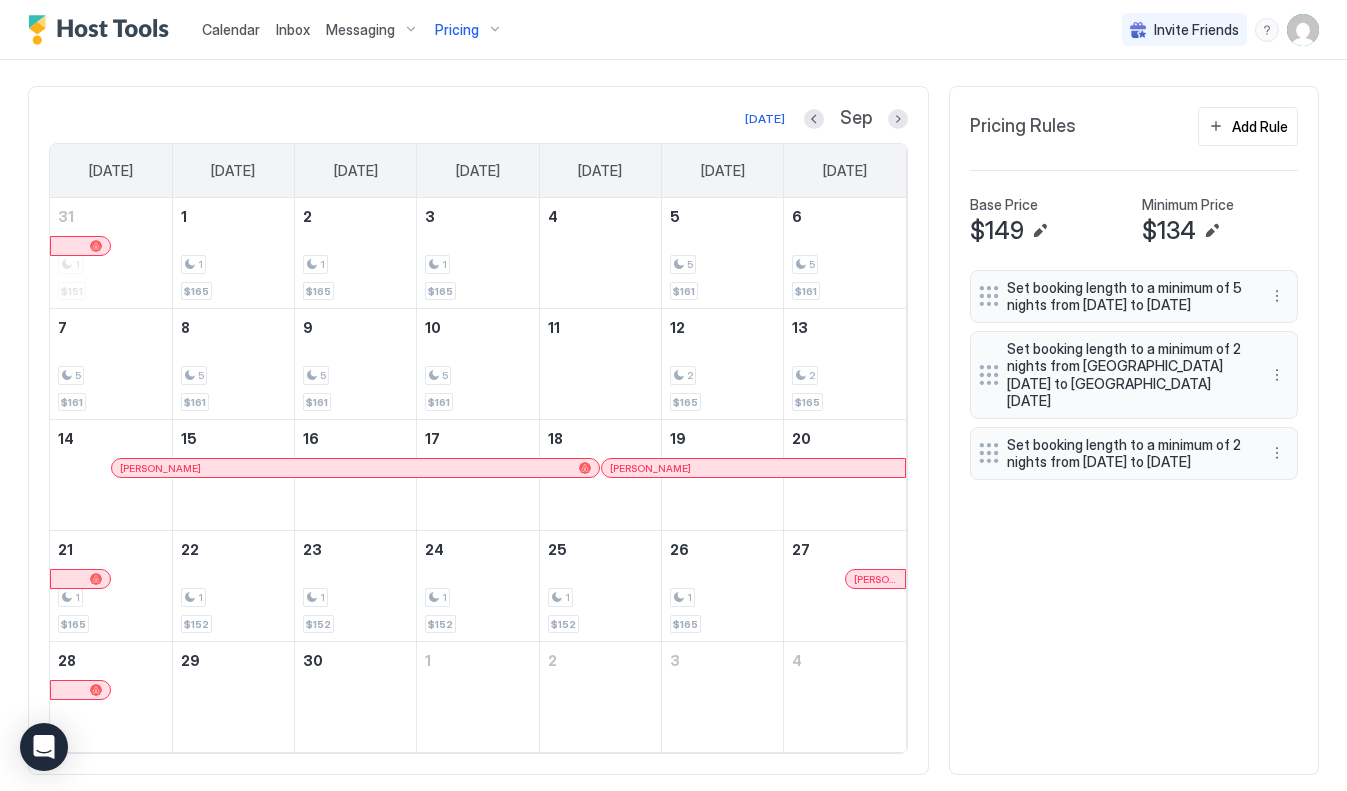 scroll, scrollTop: 557, scrollLeft: 0, axis: vertical 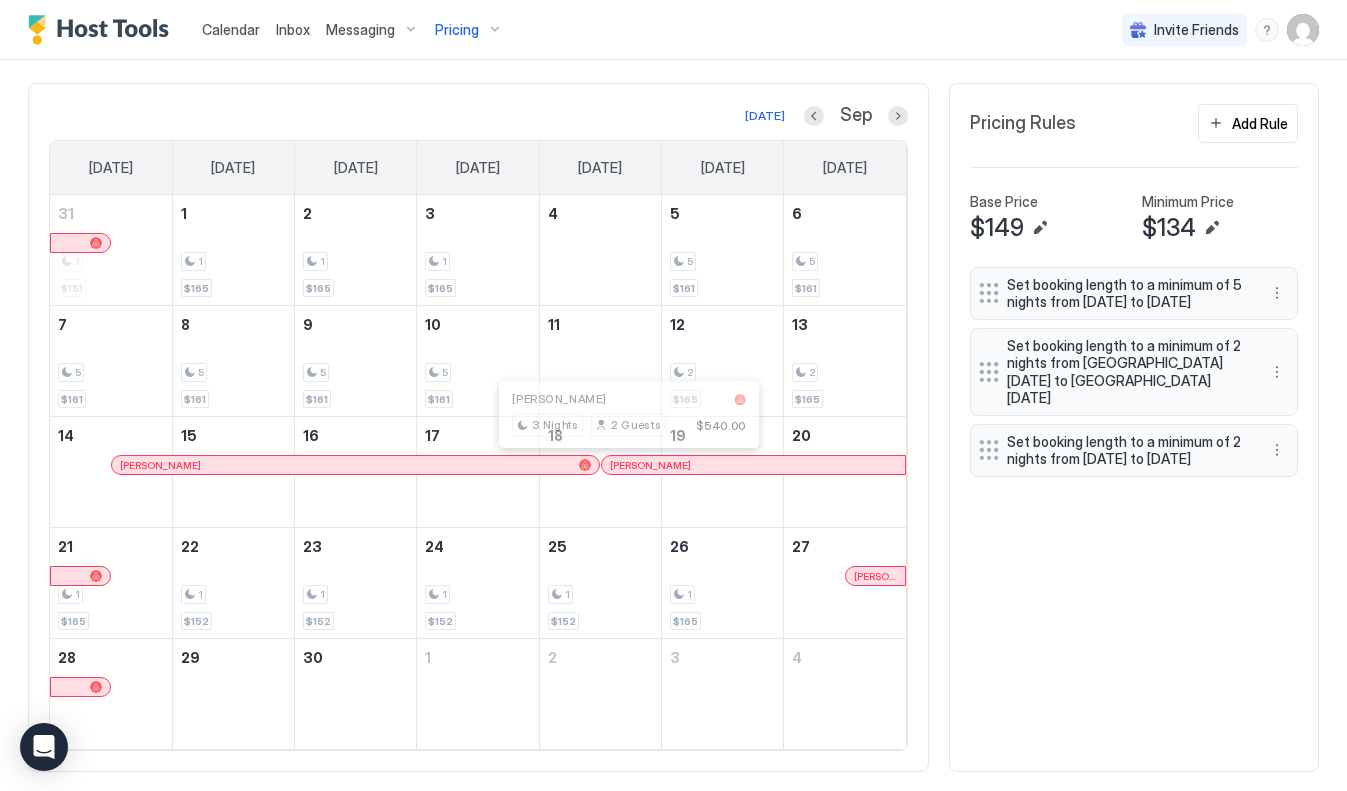 click at bounding box center [674, 465] 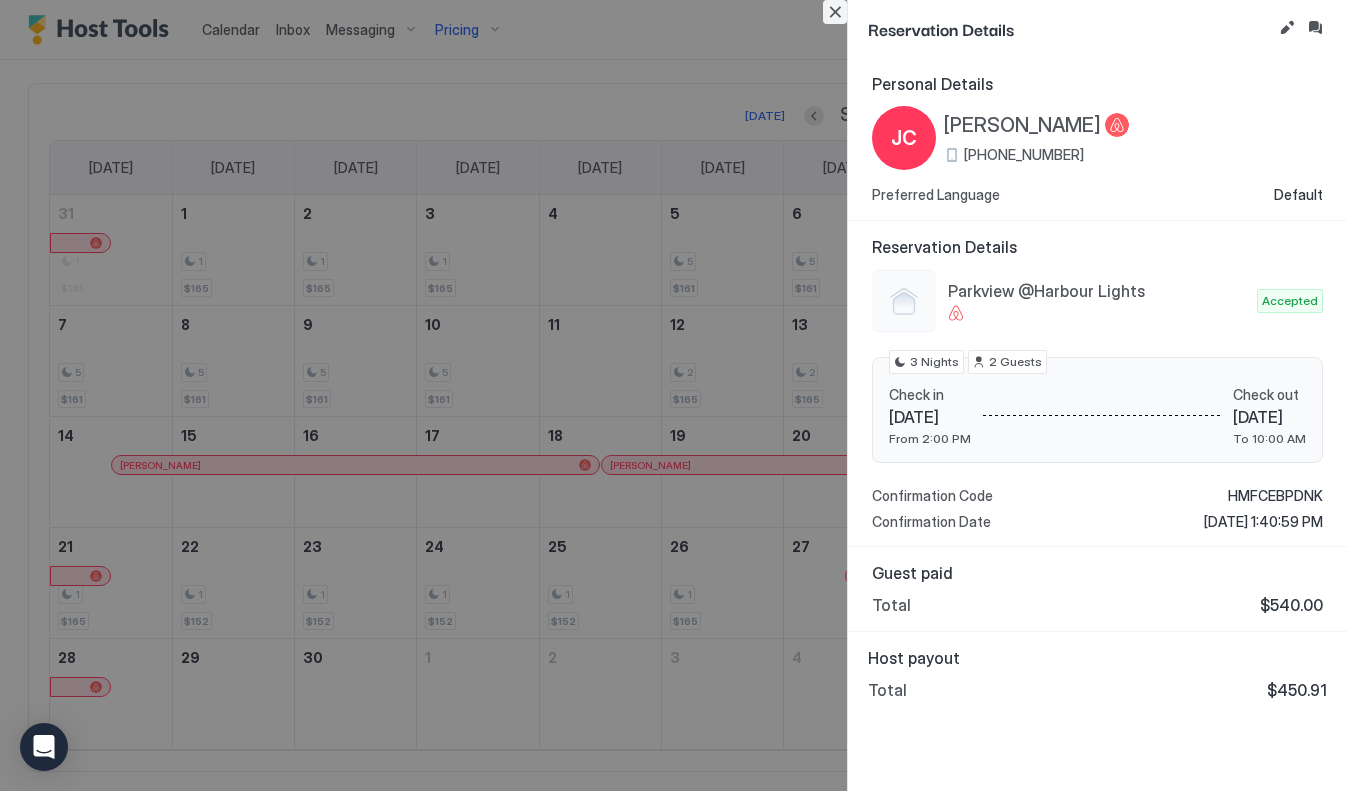 click at bounding box center [835, 12] 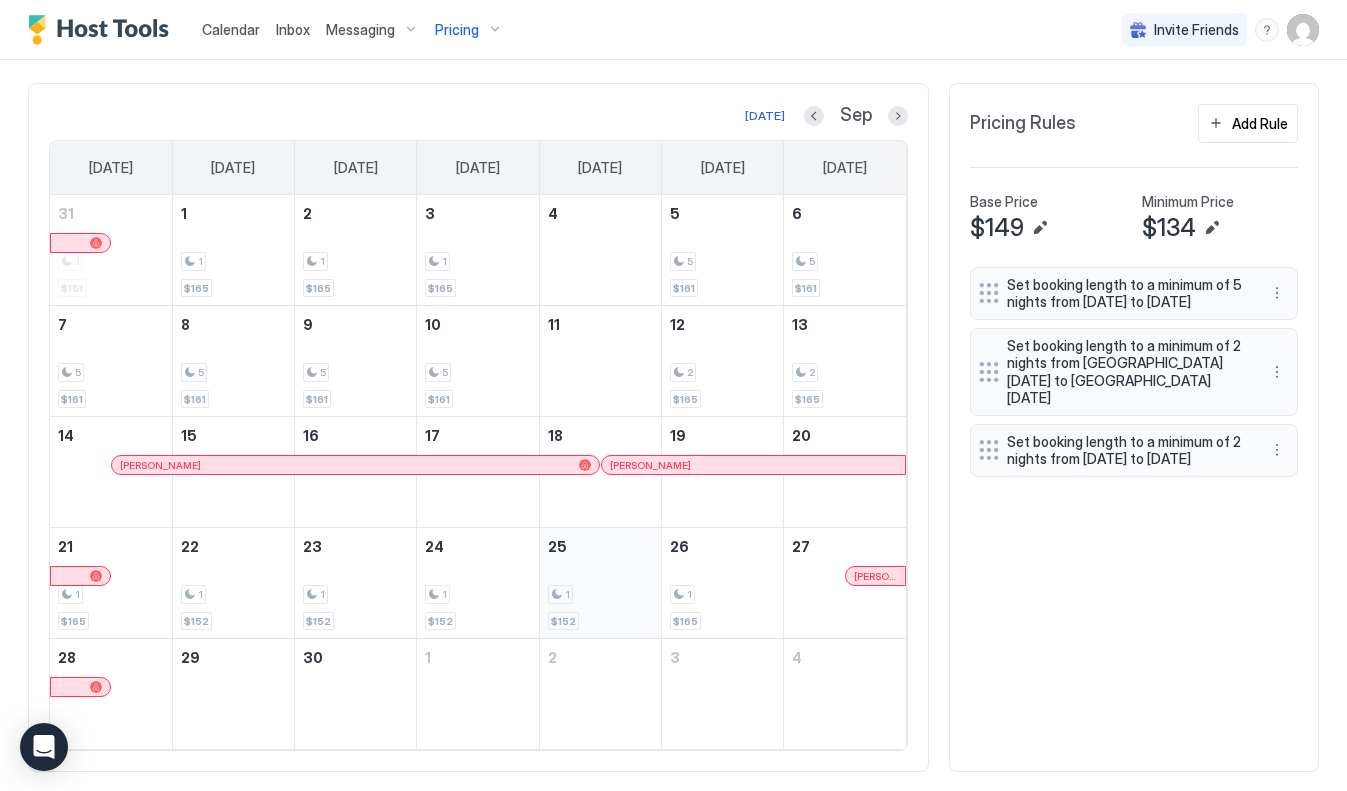 click on "1" at bounding box center (600, 594) 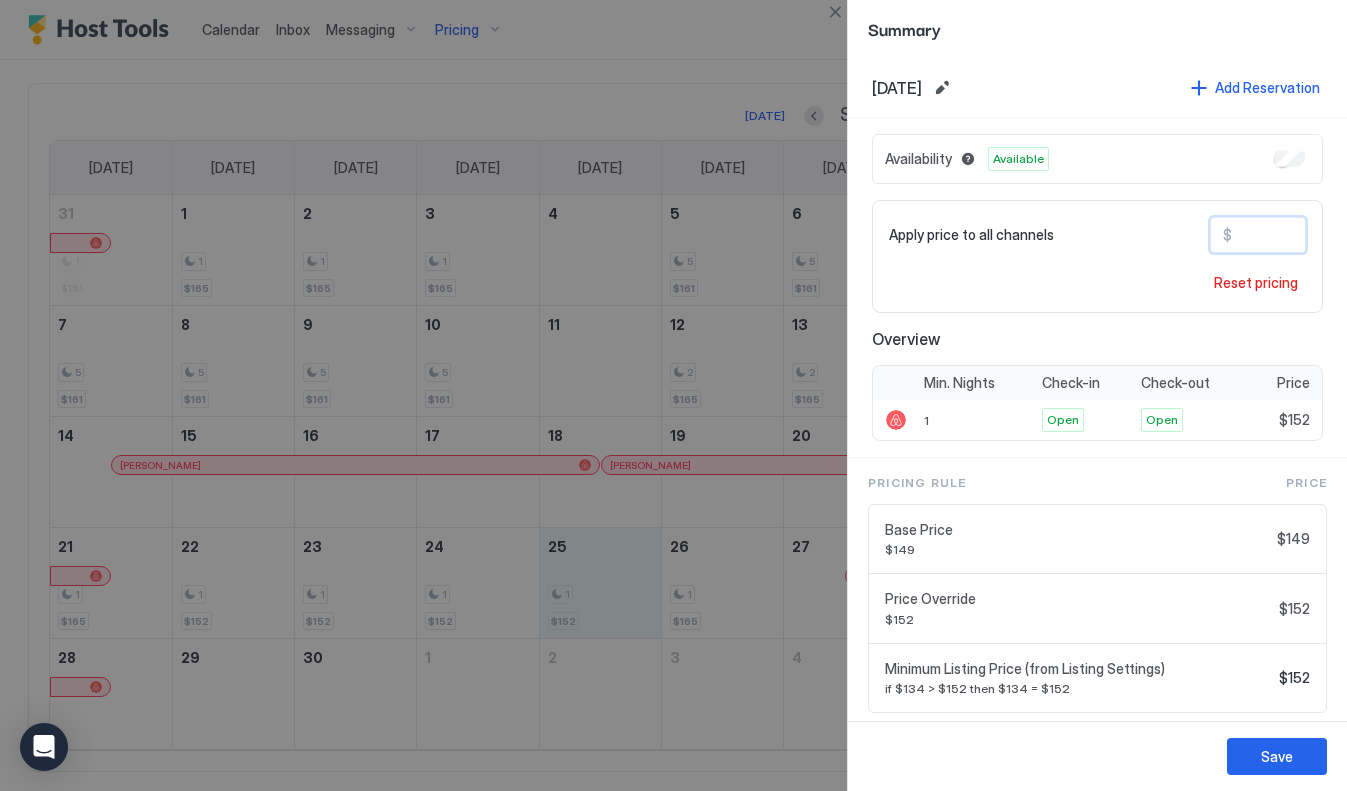 click on "***" at bounding box center [1312, 235] 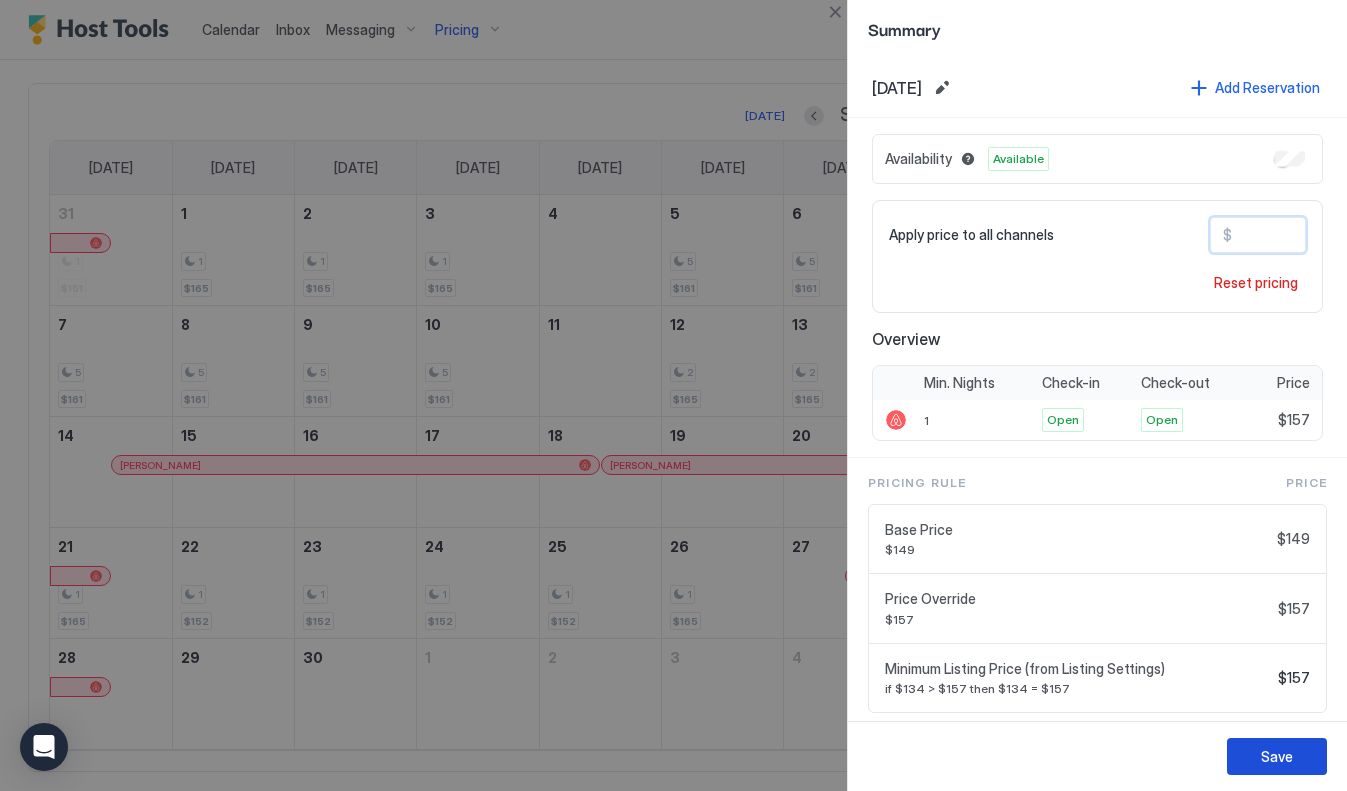 type on "***" 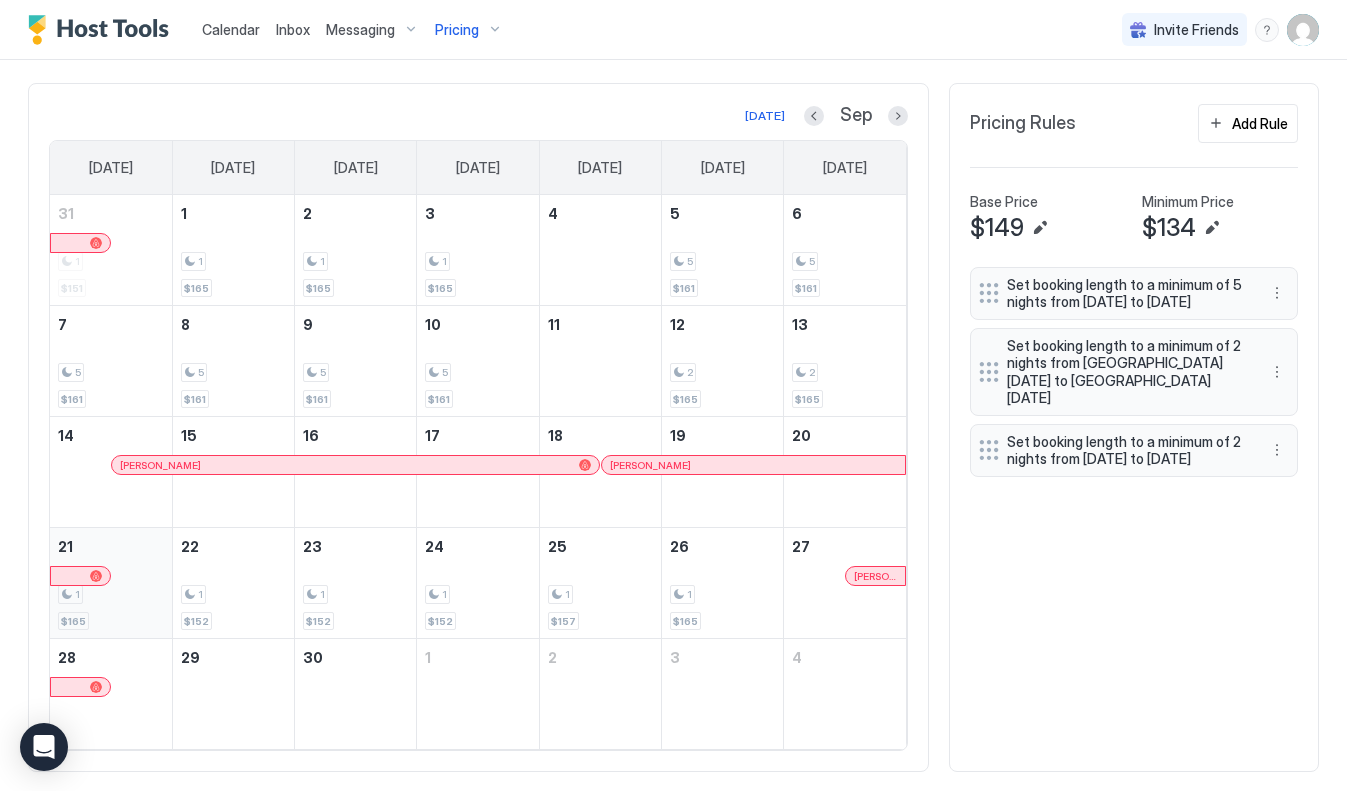click on "1" at bounding box center (111, 594) 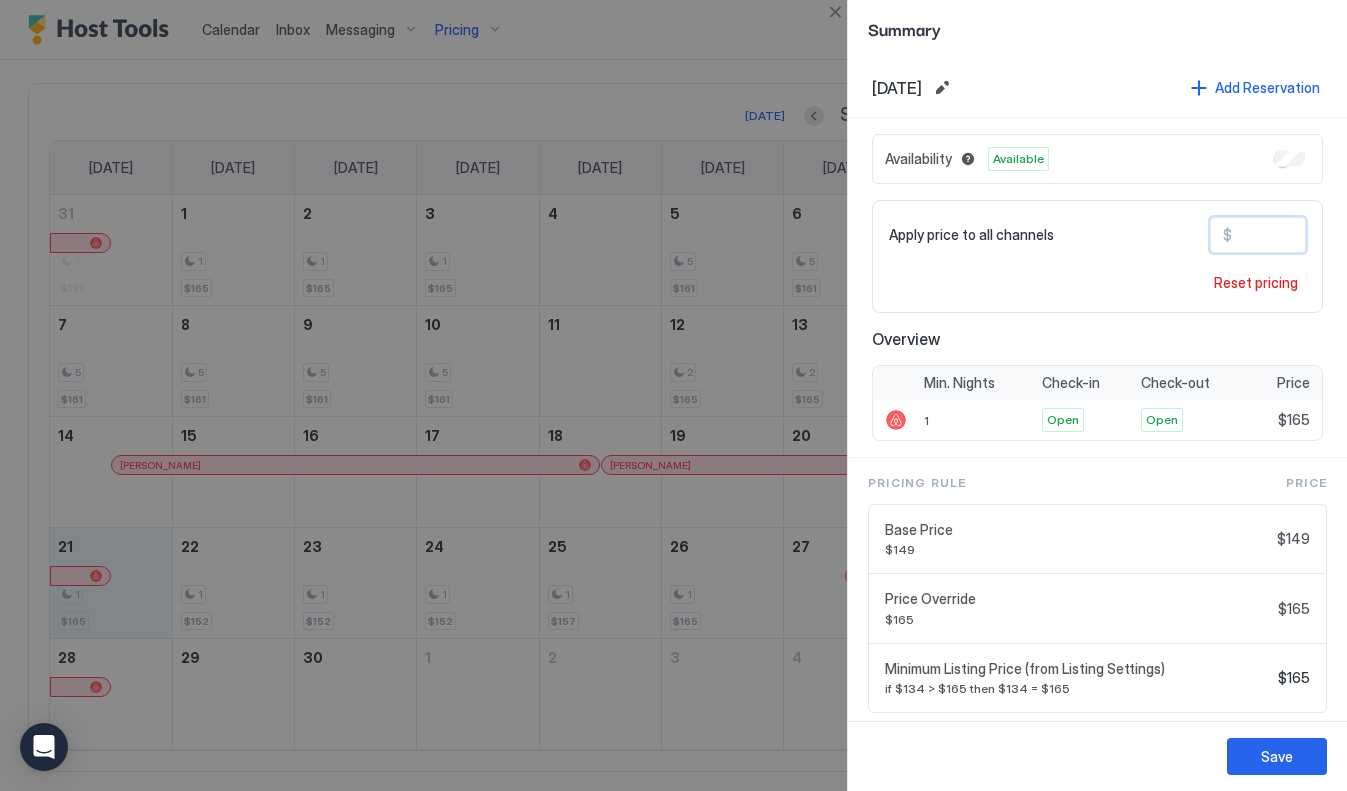 drag, startPoint x: 1250, startPoint y: 235, endPoint x: 1271, endPoint y: 238, distance: 21.213203 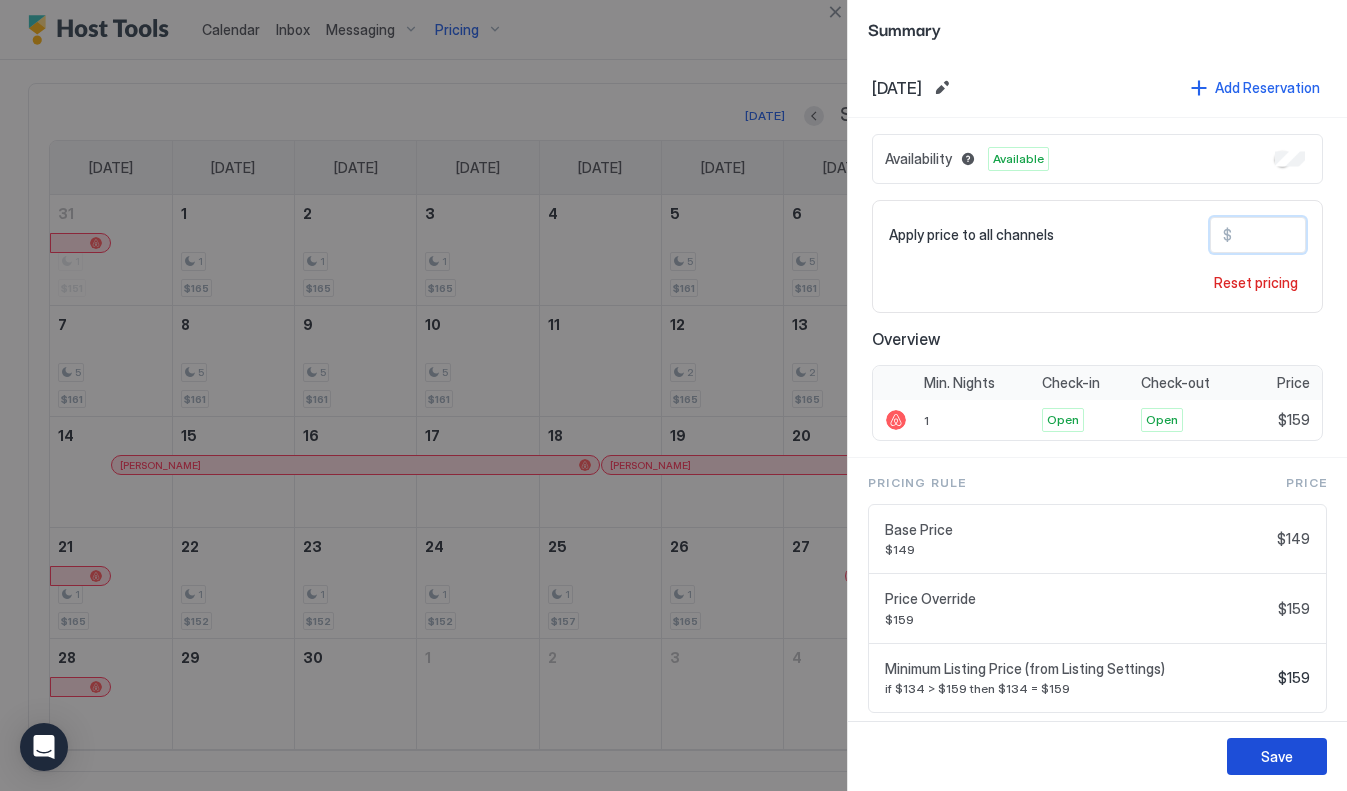 type on "***" 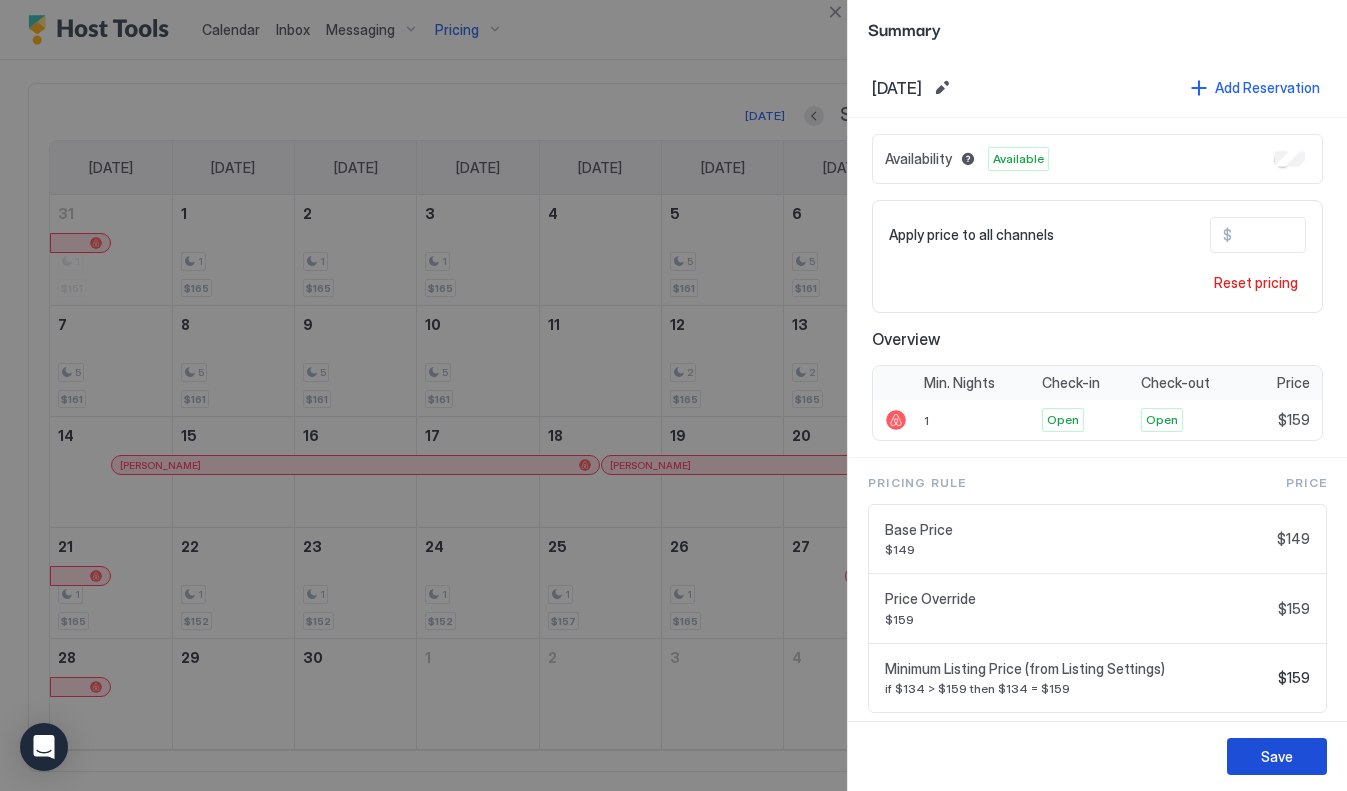 click on "Save" at bounding box center (1277, 756) 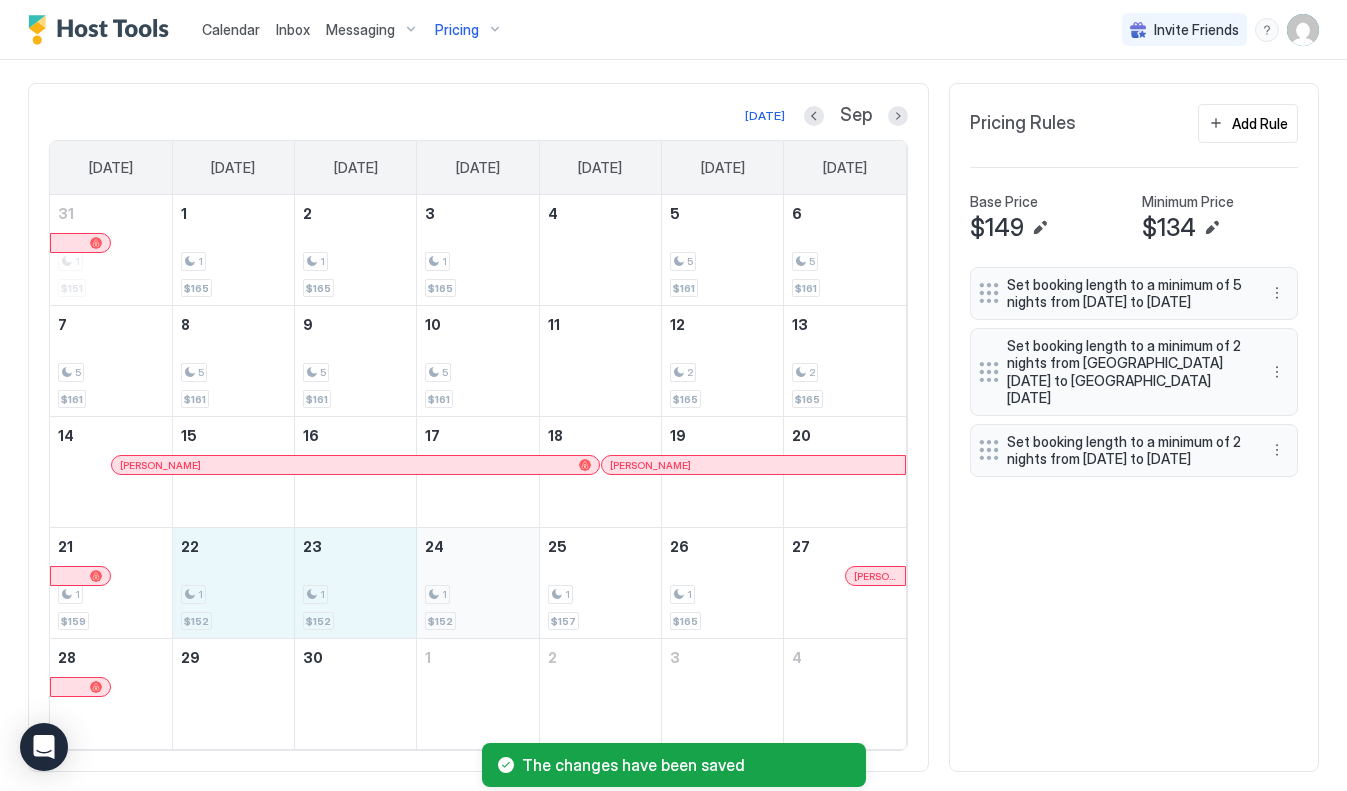 drag, startPoint x: 228, startPoint y: 594, endPoint x: 449, endPoint y: 599, distance: 221.05655 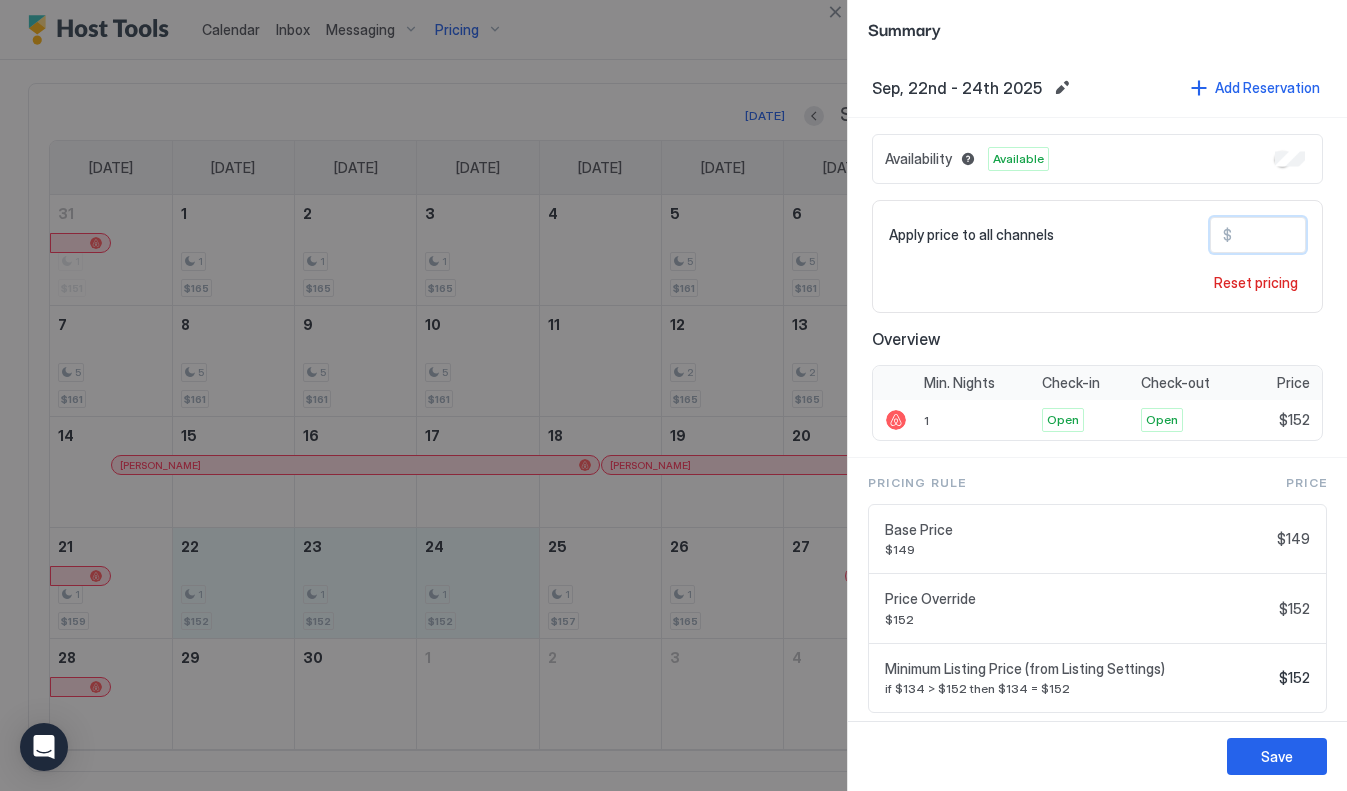 drag, startPoint x: 1256, startPoint y: 232, endPoint x: 1269, endPoint y: 233, distance: 13.038404 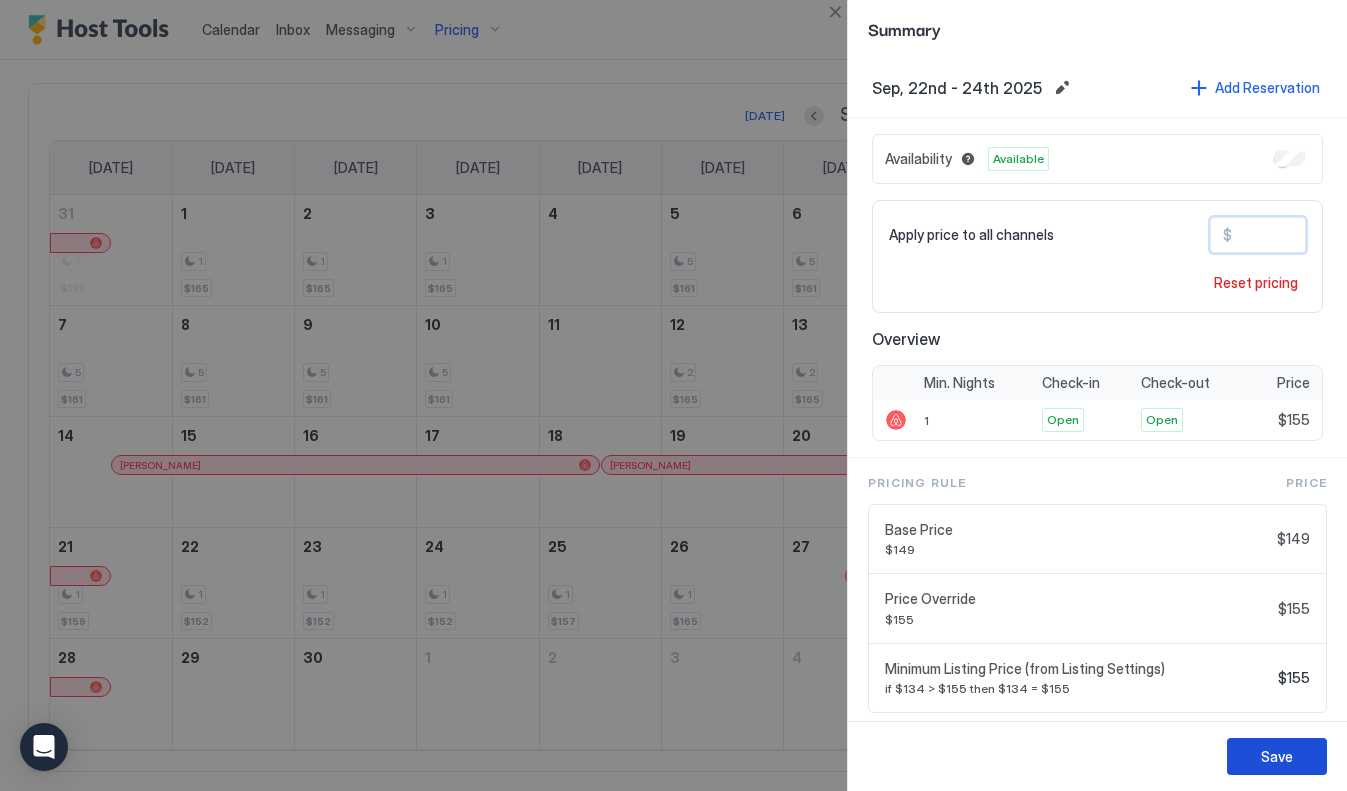 type on "***" 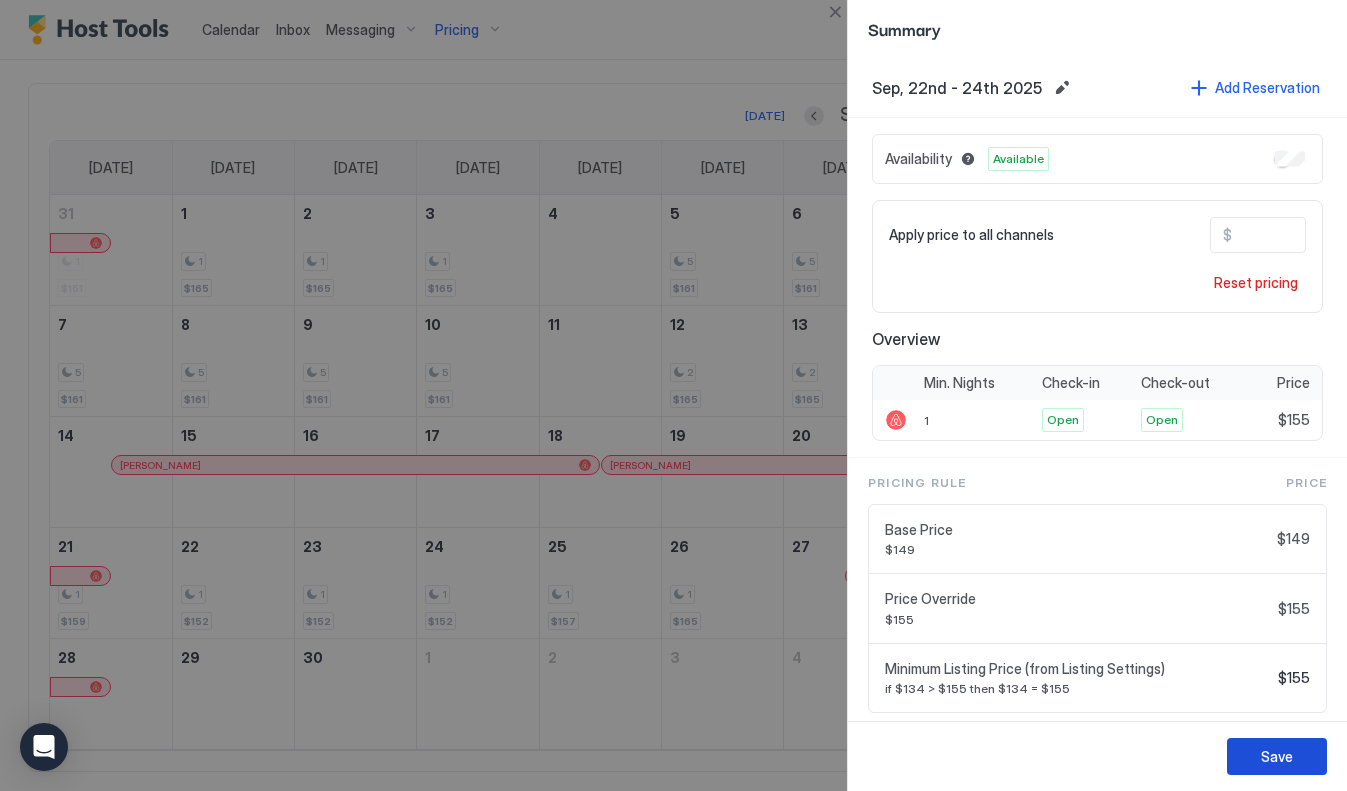 click on "Save" at bounding box center [1277, 756] 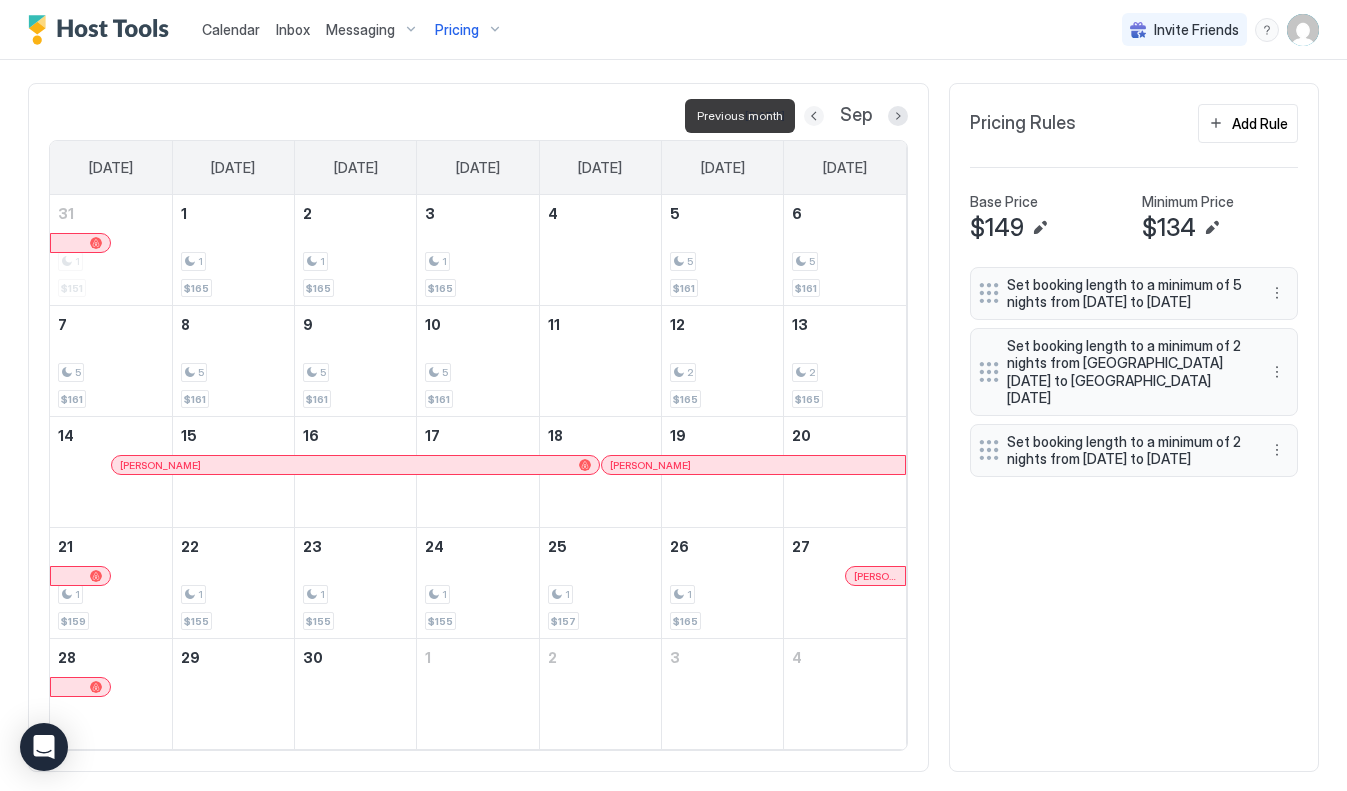 click at bounding box center (814, 116) 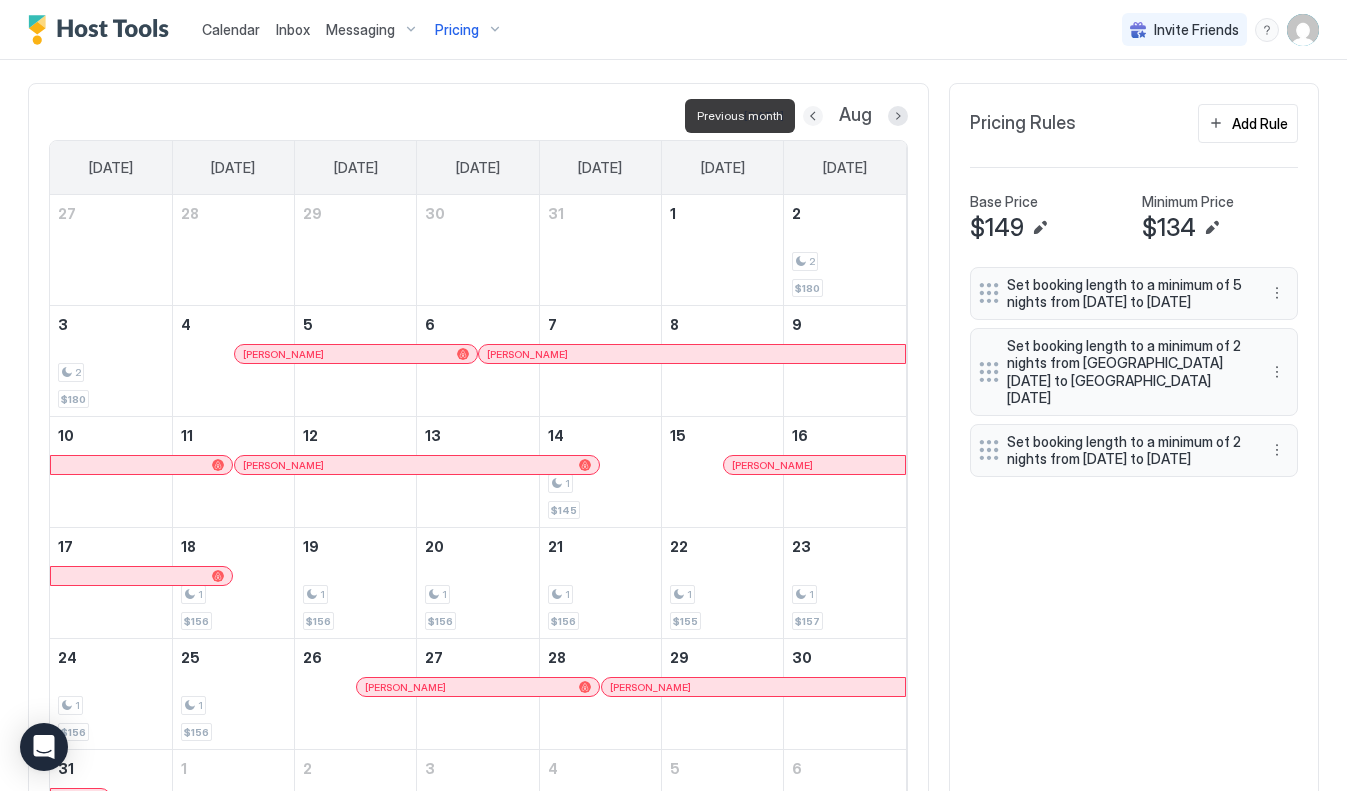 scroll, scrollTop: 555, scrollLeft: 0, axis: vertical 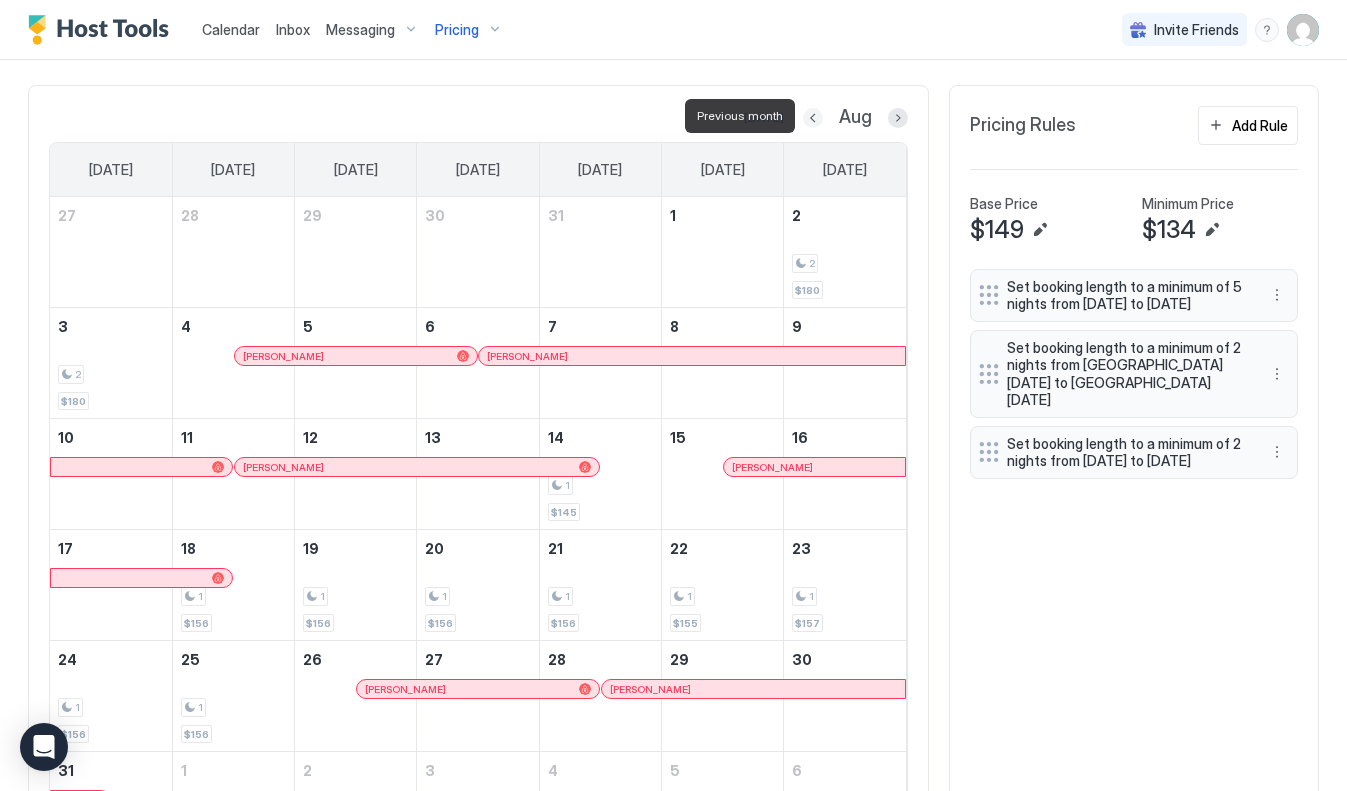 type 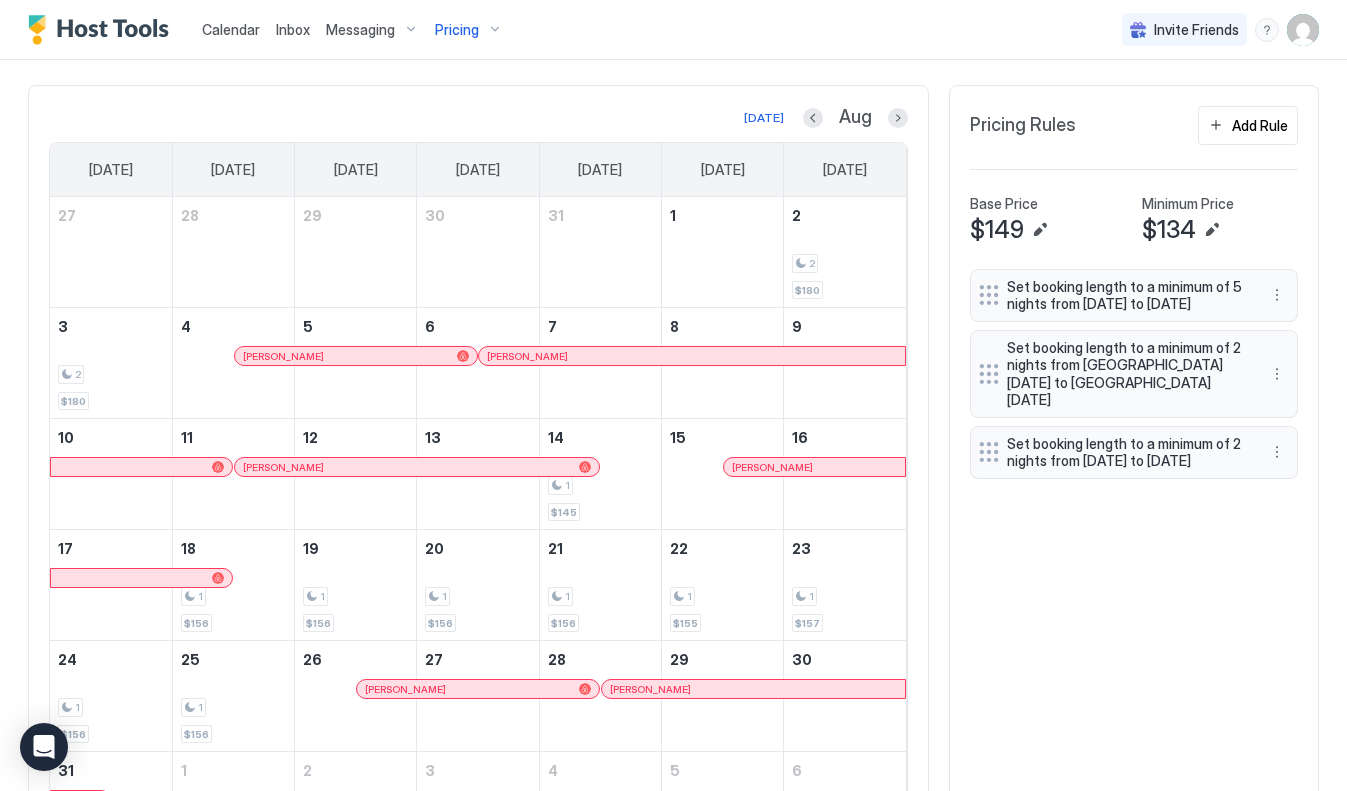 click on "[DATE] Aug [DATE] [DATE] [DATE] [DATE] [DATE] [DATE] [DATE] 27 28 29 30 31 1 2 2 $180 3 2 $180 4 [PERSON_NAME] 5 6 [PERSON_NAME] 7 8 9 10 11 [PERSON_NAME] 12 13 14 1 $145 15 [PERSON_NAME] 16 17 18 1 $156 19 1 $156 20 1 $156 21 1 $156 22 1 $155 23 1 $157 24 1 $156 25 1 $156 26 [PERSON_NAME] 27 28 [PERSON_NAME] 29 30 31 1 $151 1 1 $165 2 1 $165 3 1 $165 4 5 5 $161 6 5 $161 Pricing Rules Add Rule Base Price   $149 Minimum Price   $134 Set booking length to a minimum of 5 nights from [DATE] to [DATE]   Set booking length to a minimum of 2 nights from [DATE] to [GEOGRAPHIC_DATA][DATE]   Set booking length to a minimum of 2 nights from [DATE] to [DATE]" at bounding box center (673, 485) 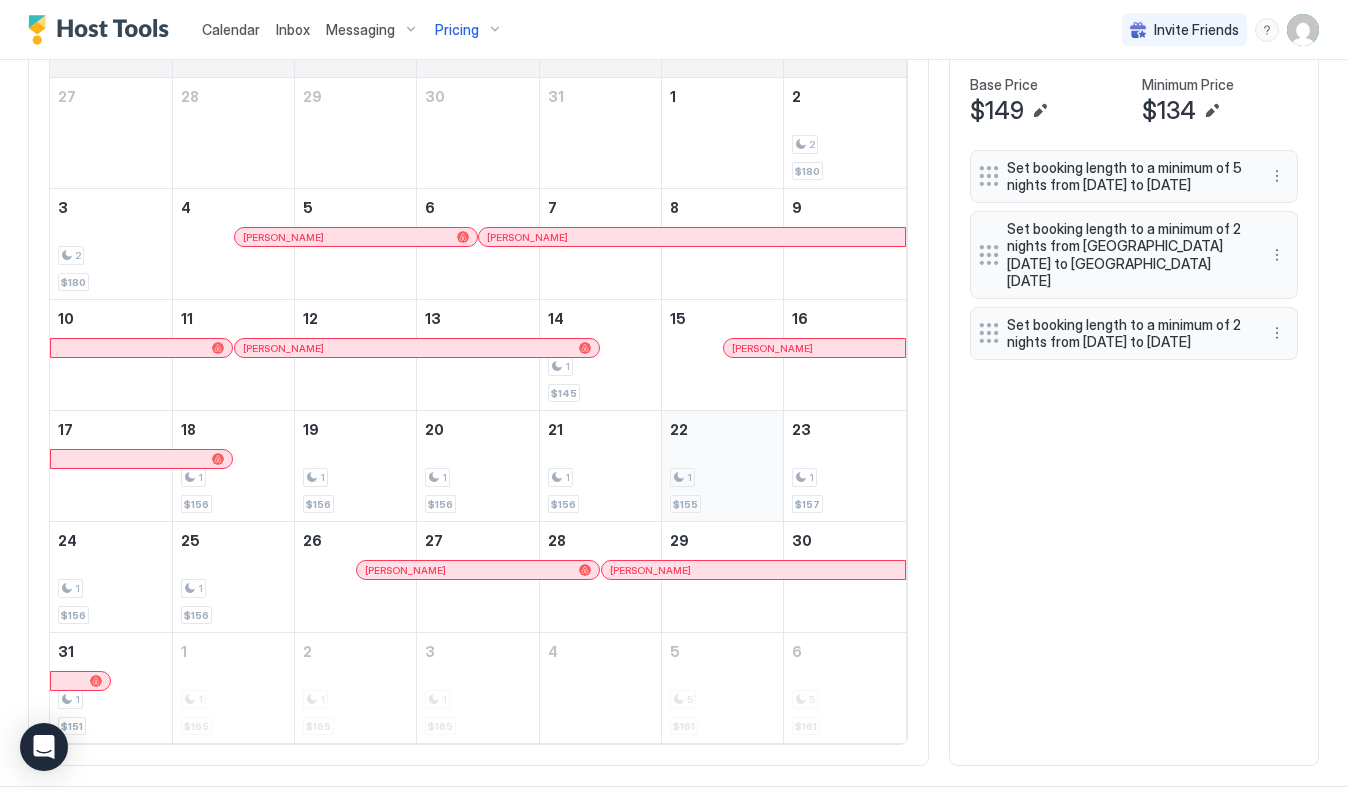 scroll, scrollTop: 689, scrollLeft: 0, axis: vertical 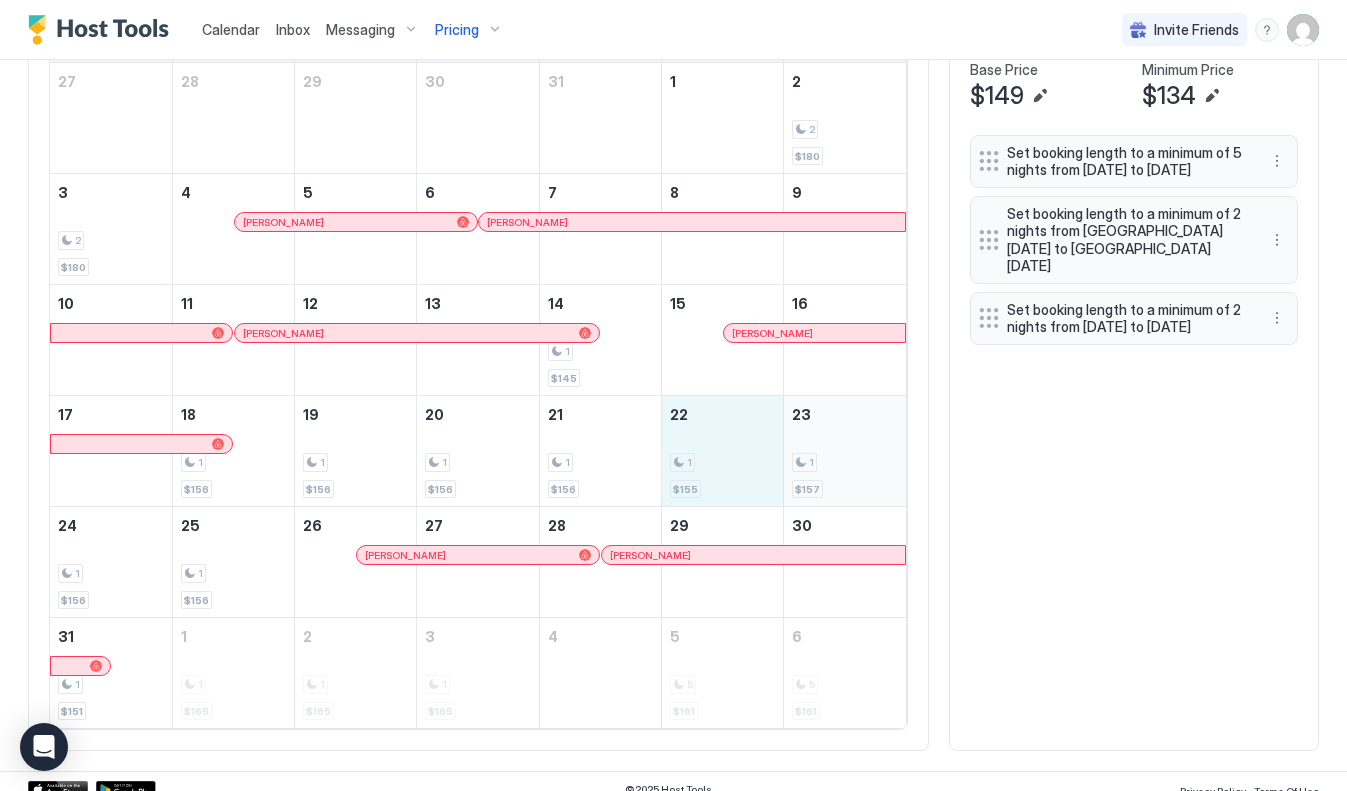drag, startPoint x: 746, startPoint y: 446, endPoint x: 853, endPoint y: 456, distance: 107.46627 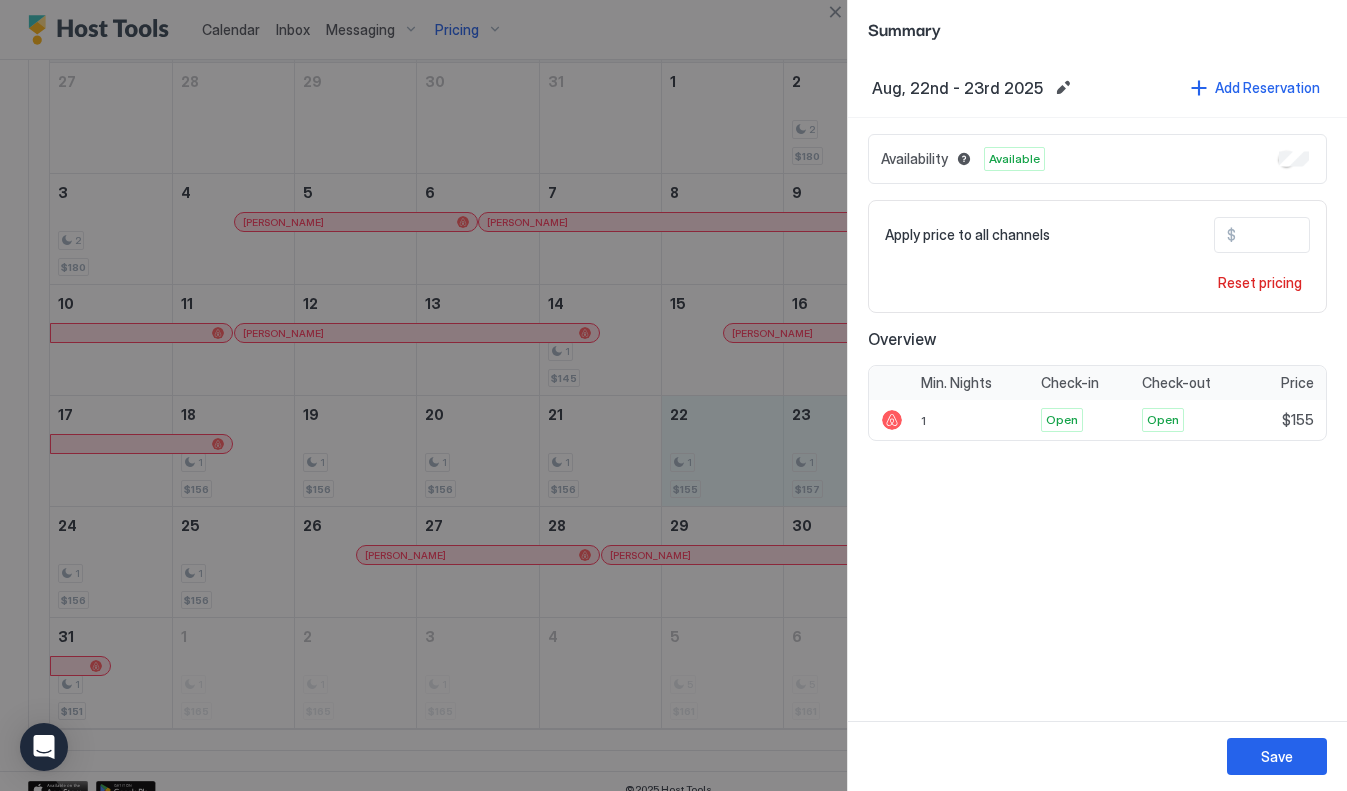 click on "***" at bounding box center [1316, 235] 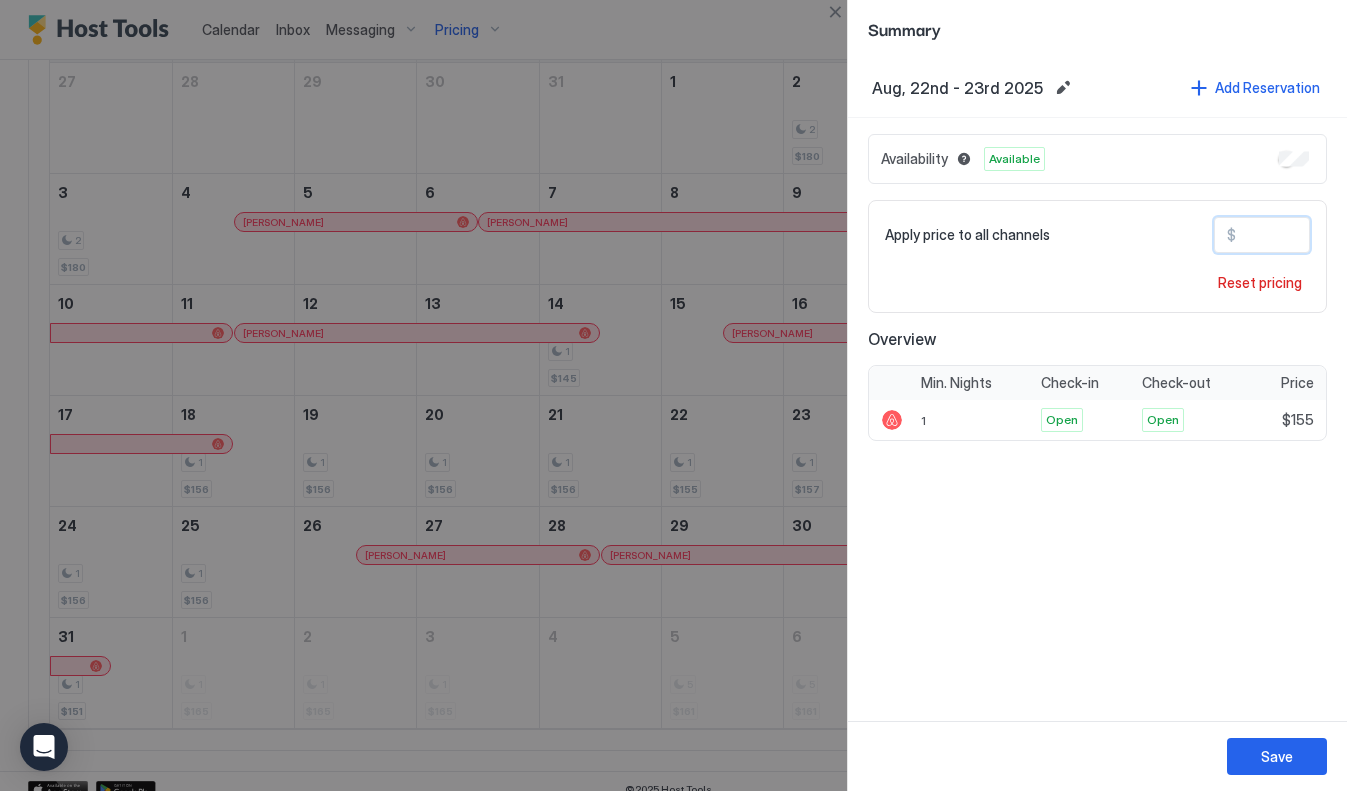 click on "***" at bounding box center (1316, 235) 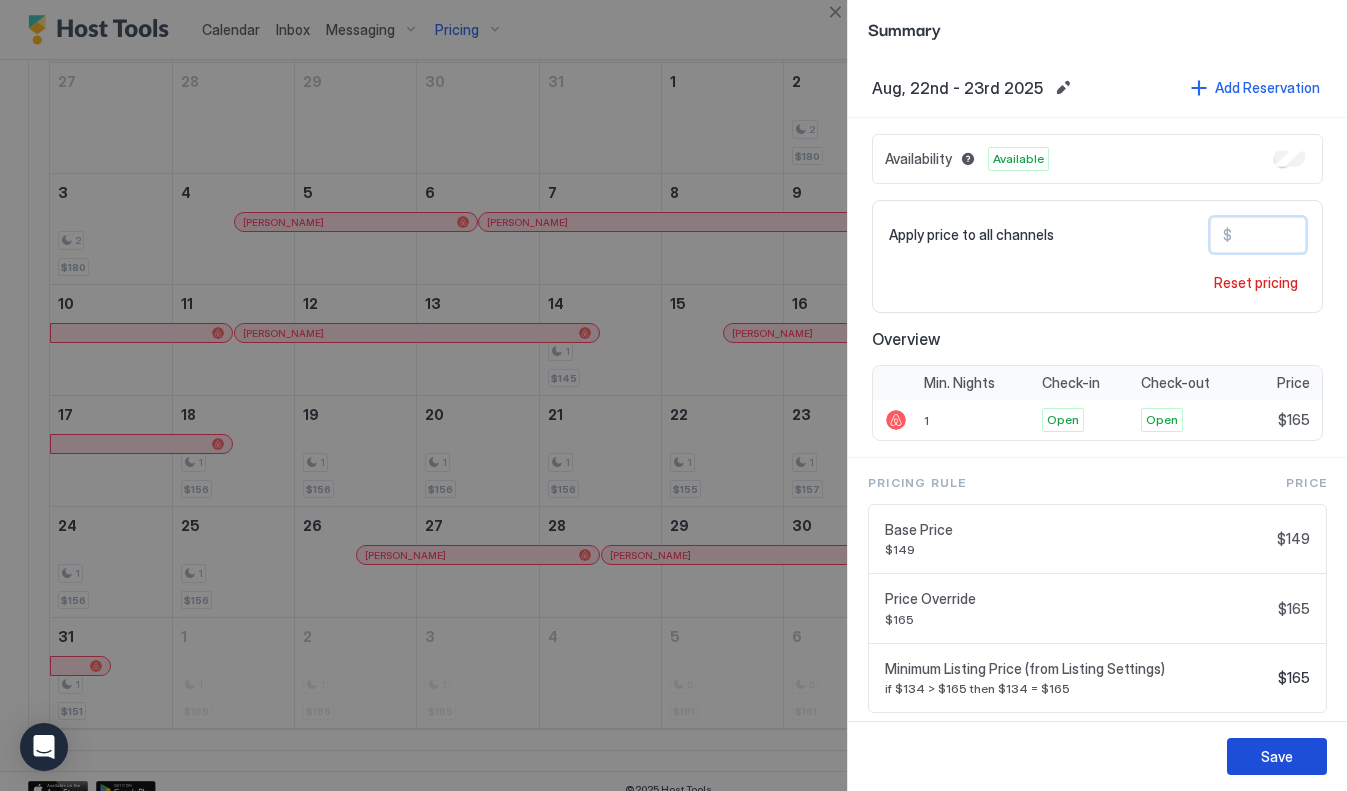 type on "***" 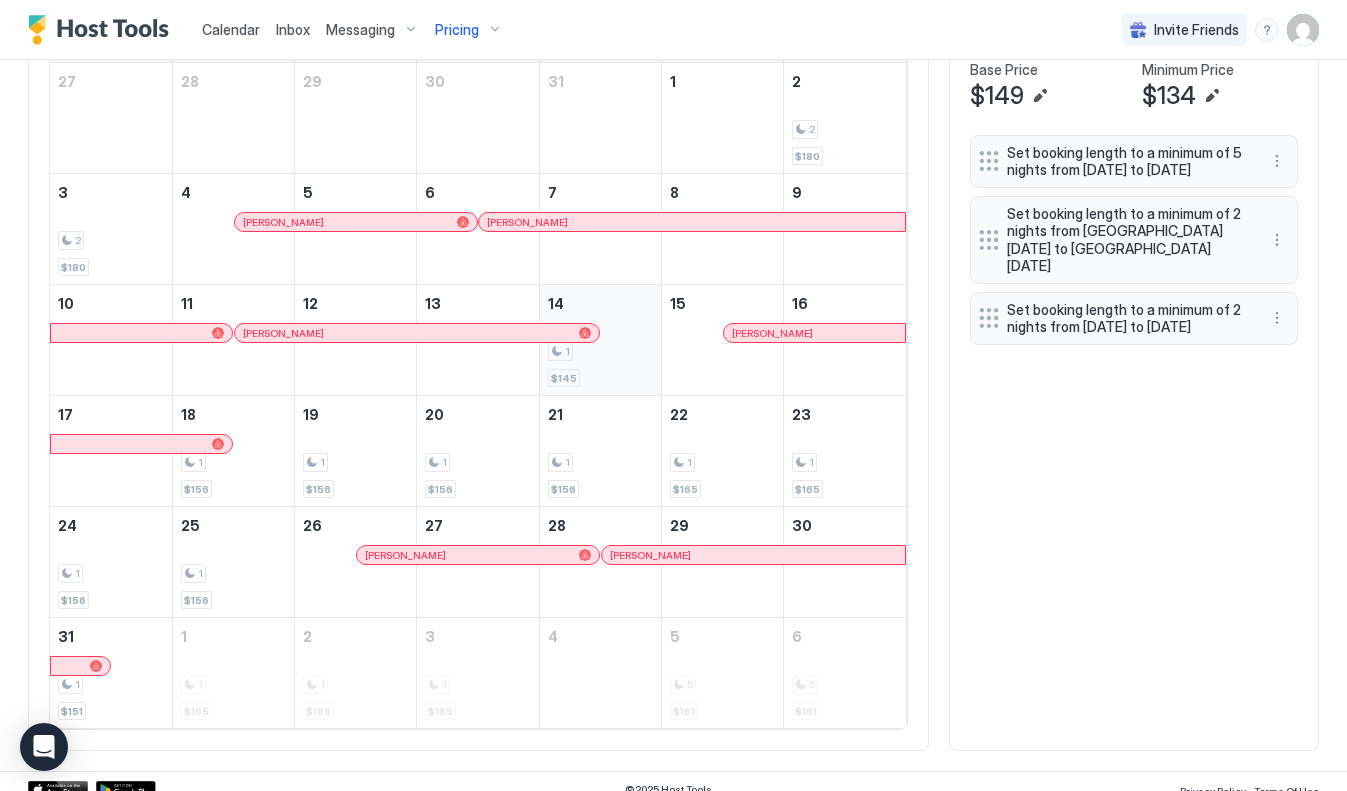 click on "1" at bounding box center (600, 351) 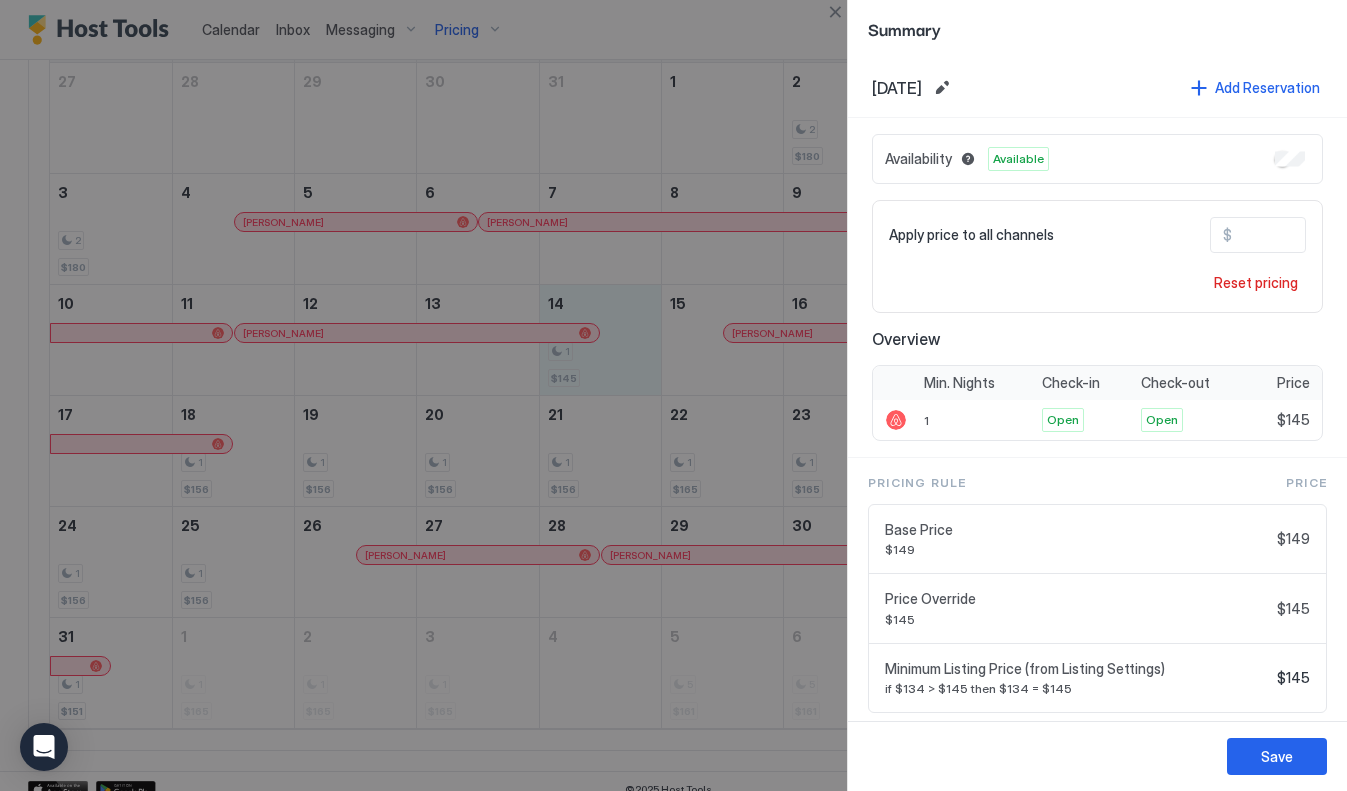 click at bounding box center (673, 395) 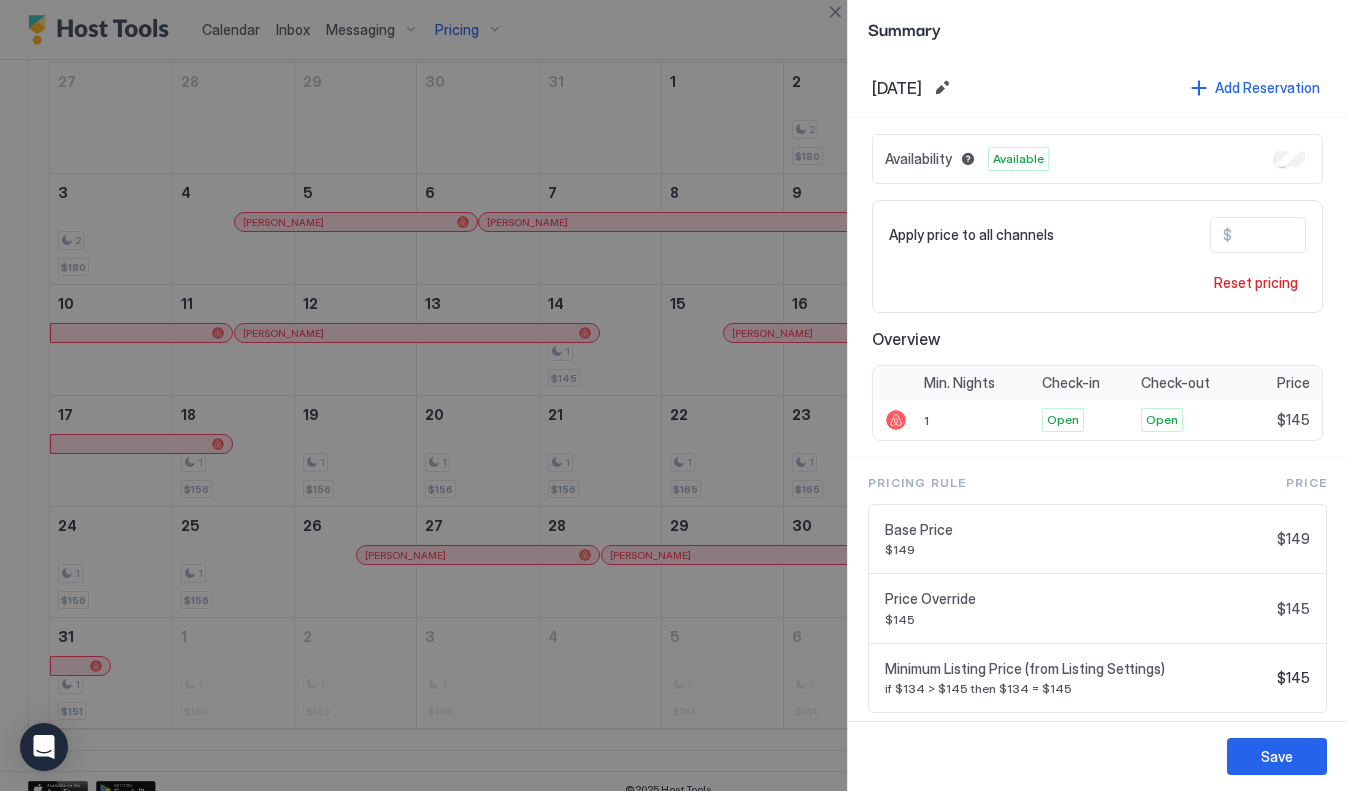 click at bounding box center [673, 395] 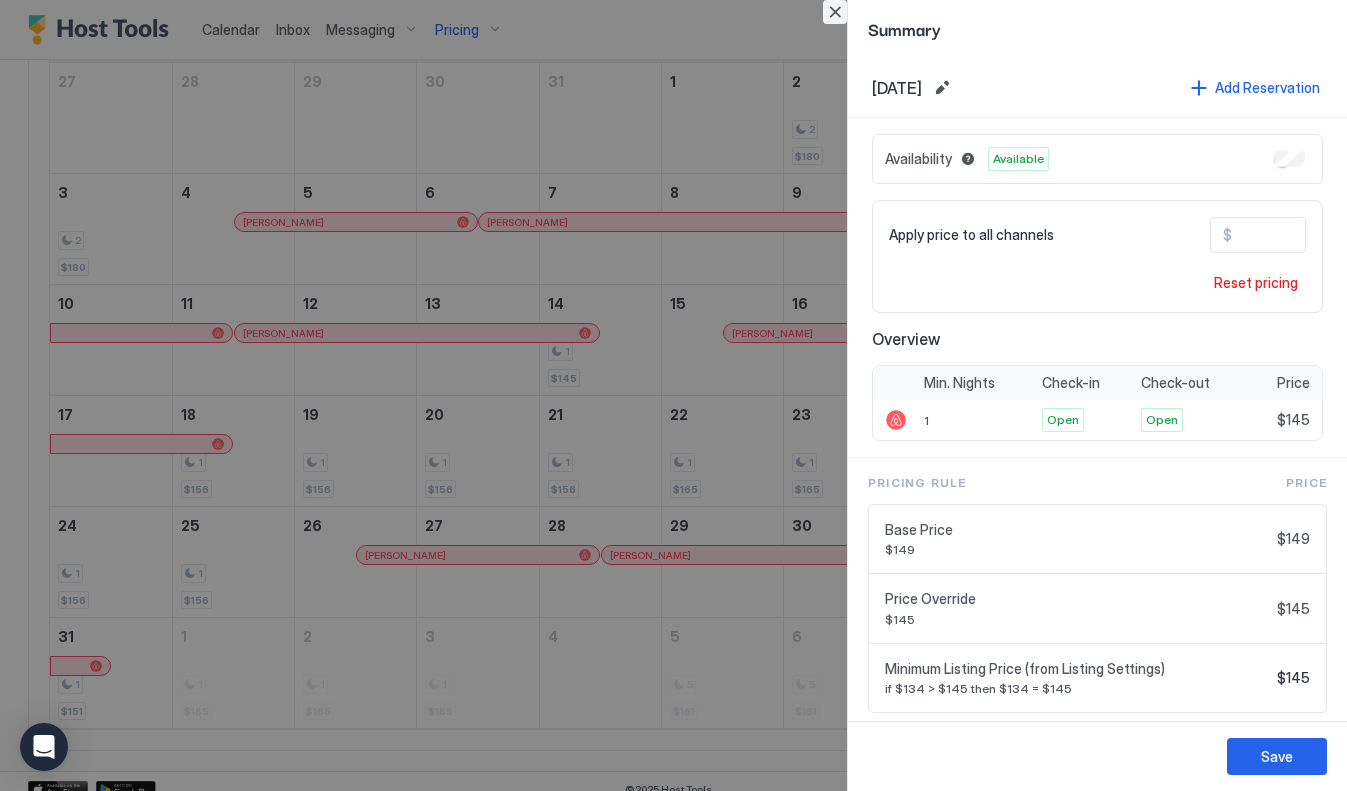 click at bounding box center (835, 12) 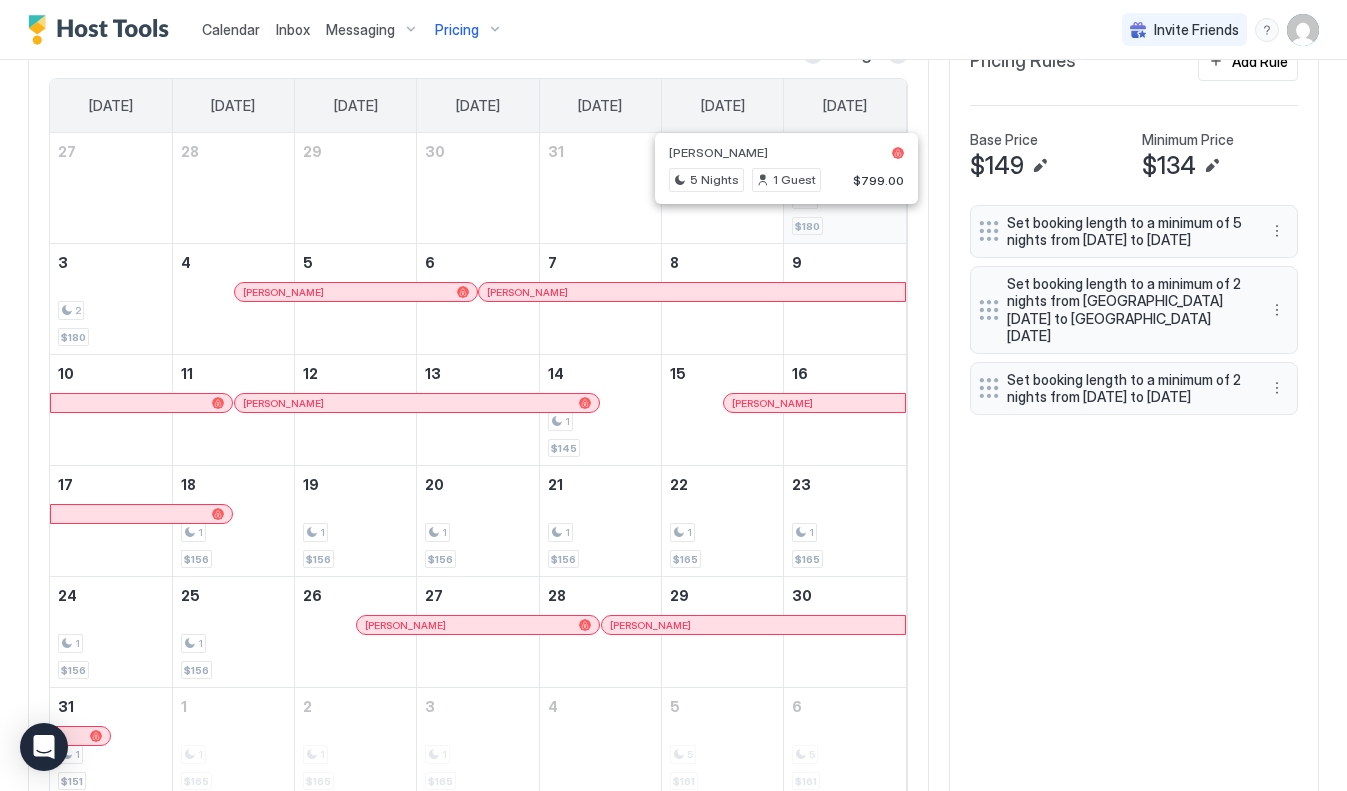 scroll, scrollTop: 614, scrollLeft: 0, axis: vertical 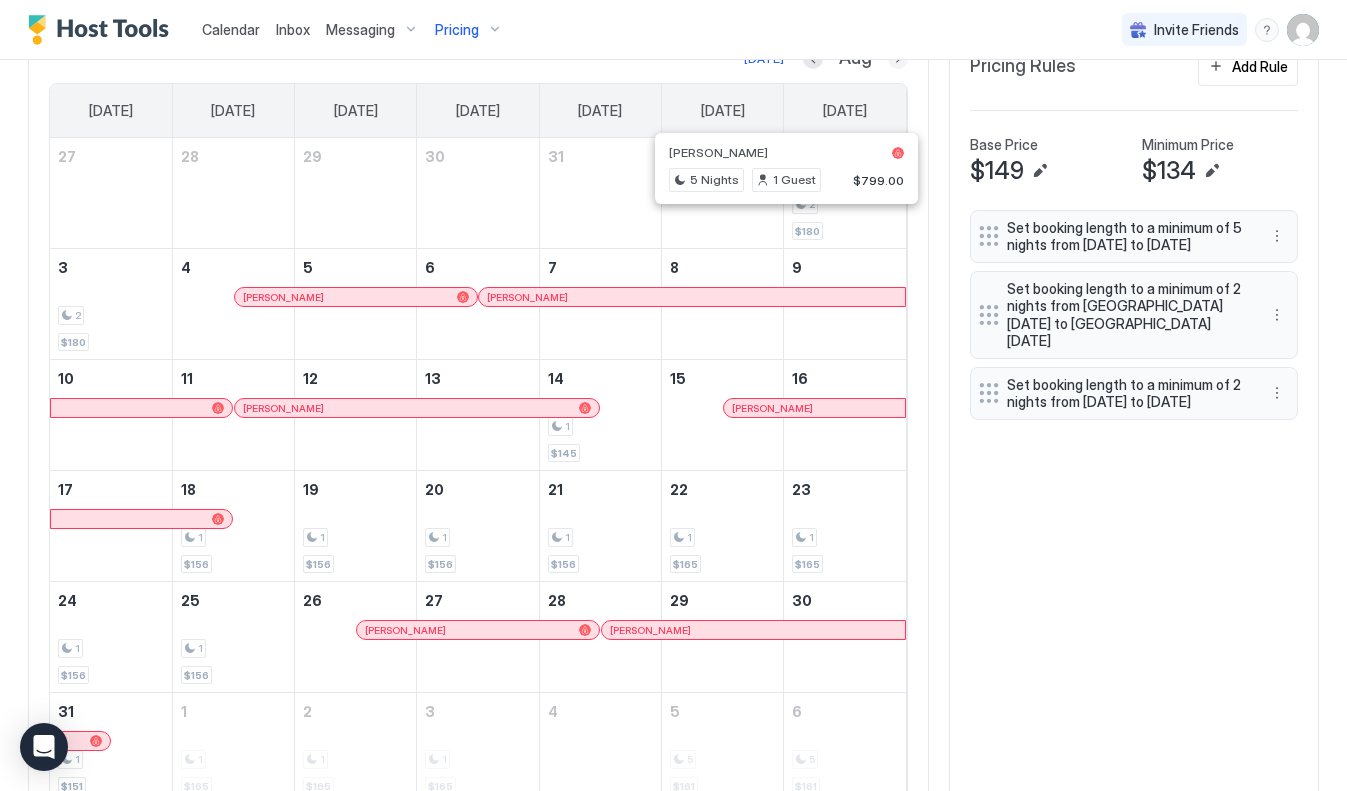 click at bounding box center (898, 59) 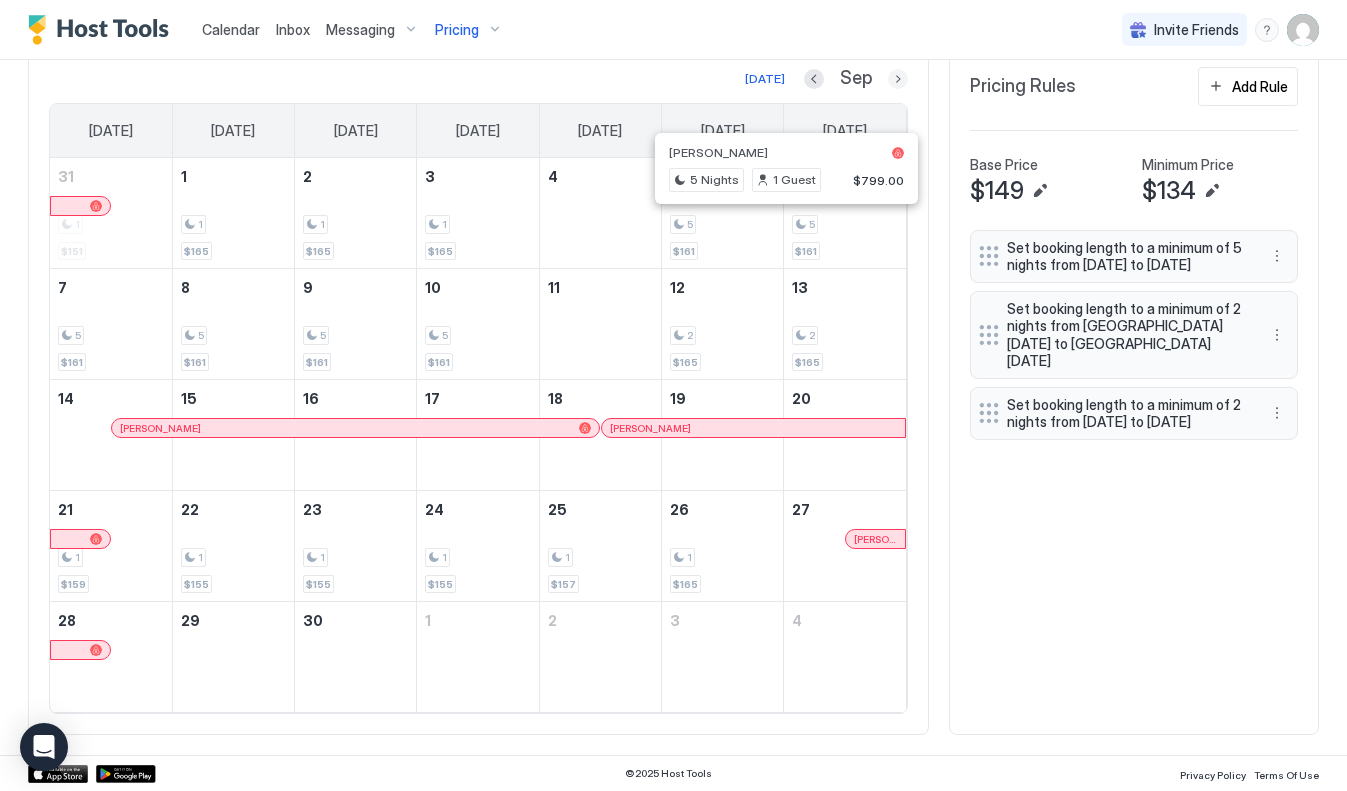 scroll, scrollTop: 474, scrollLeft: 0, axis: vertical 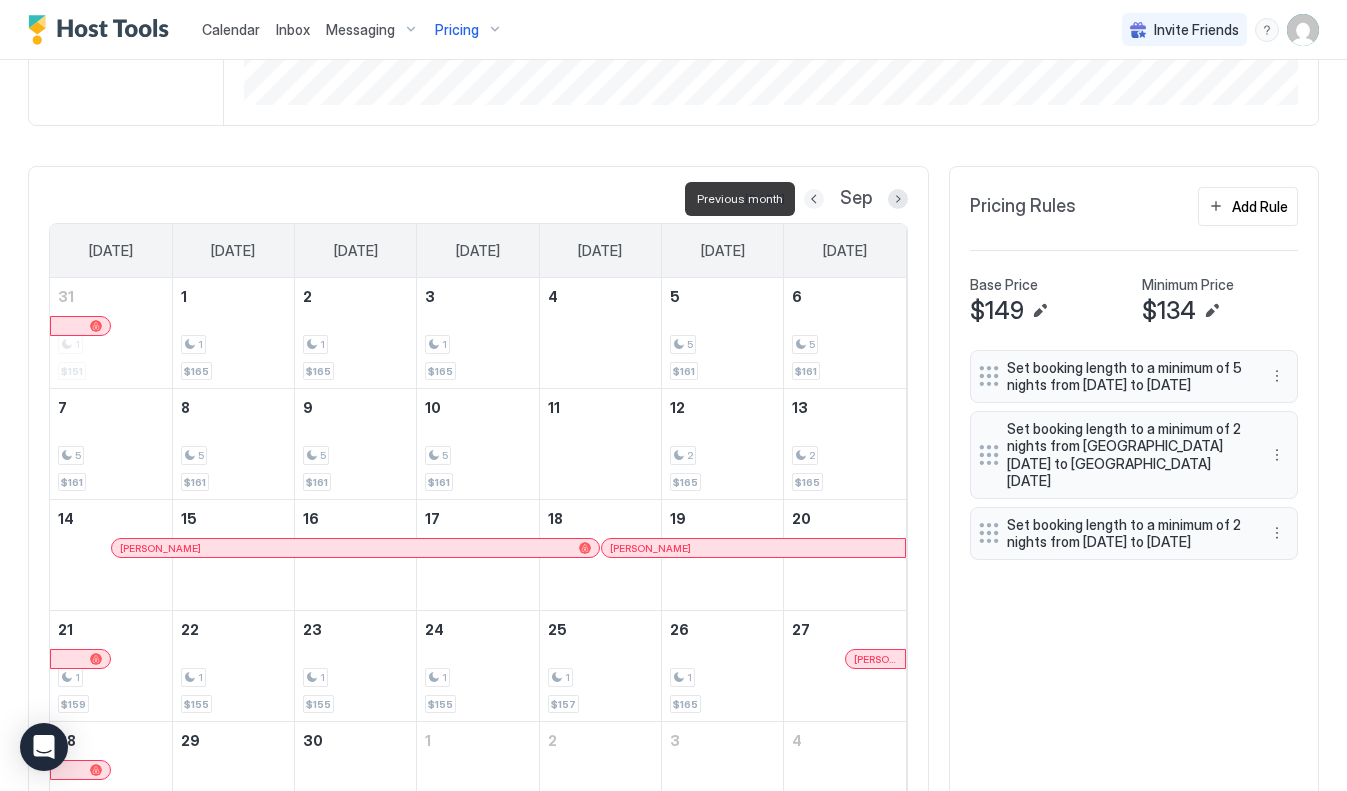 click at bounding box center (814, 199) 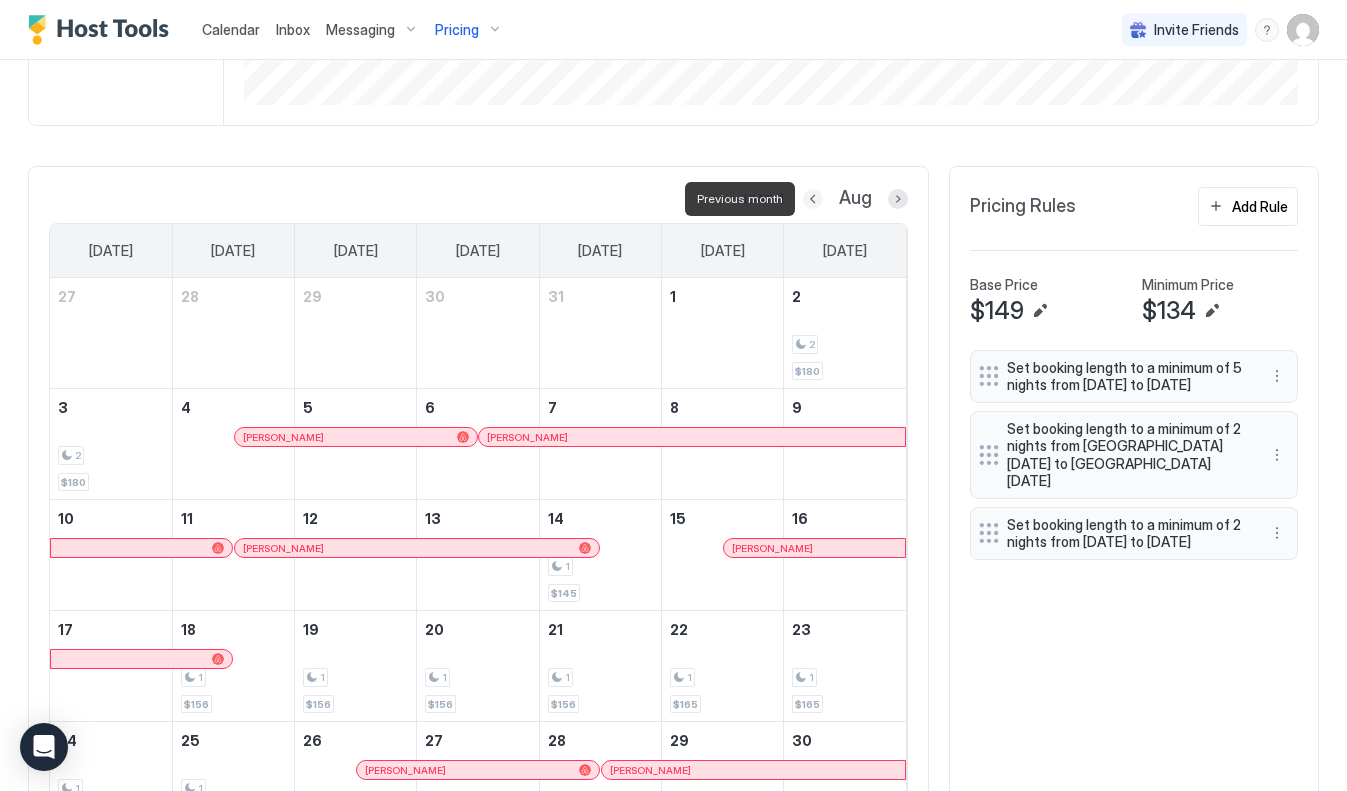 click at bounding box center [813, 199] 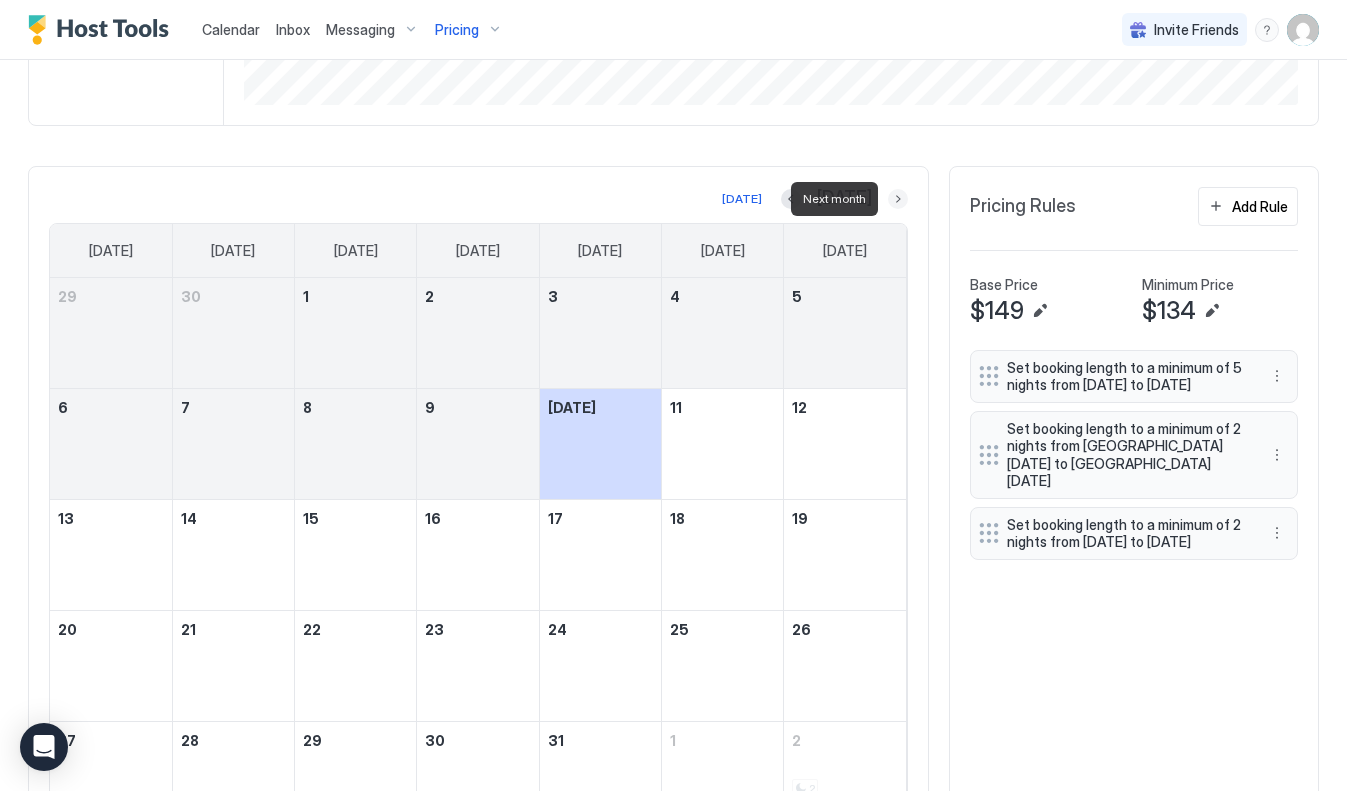 click at bounding box center (898, 199) 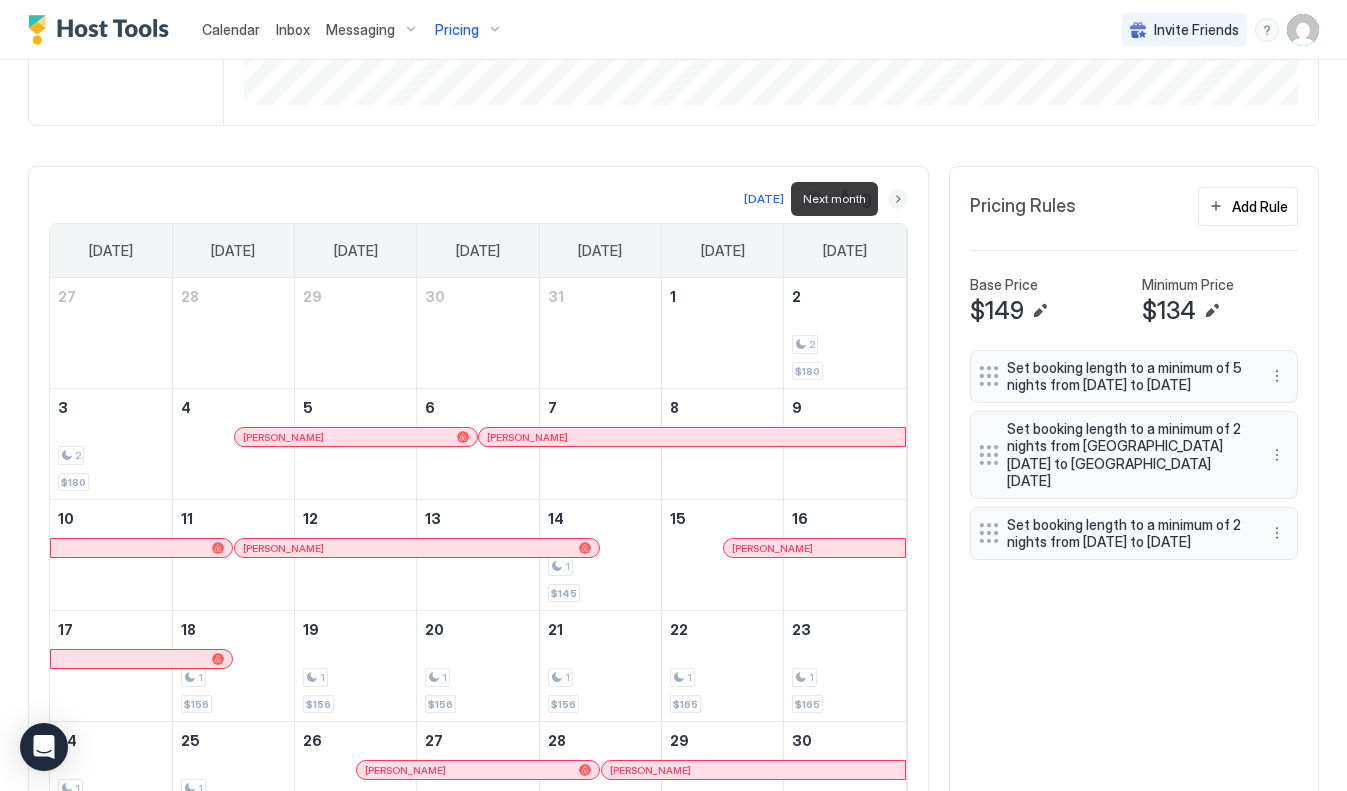 click at bounding box center (898, 199) 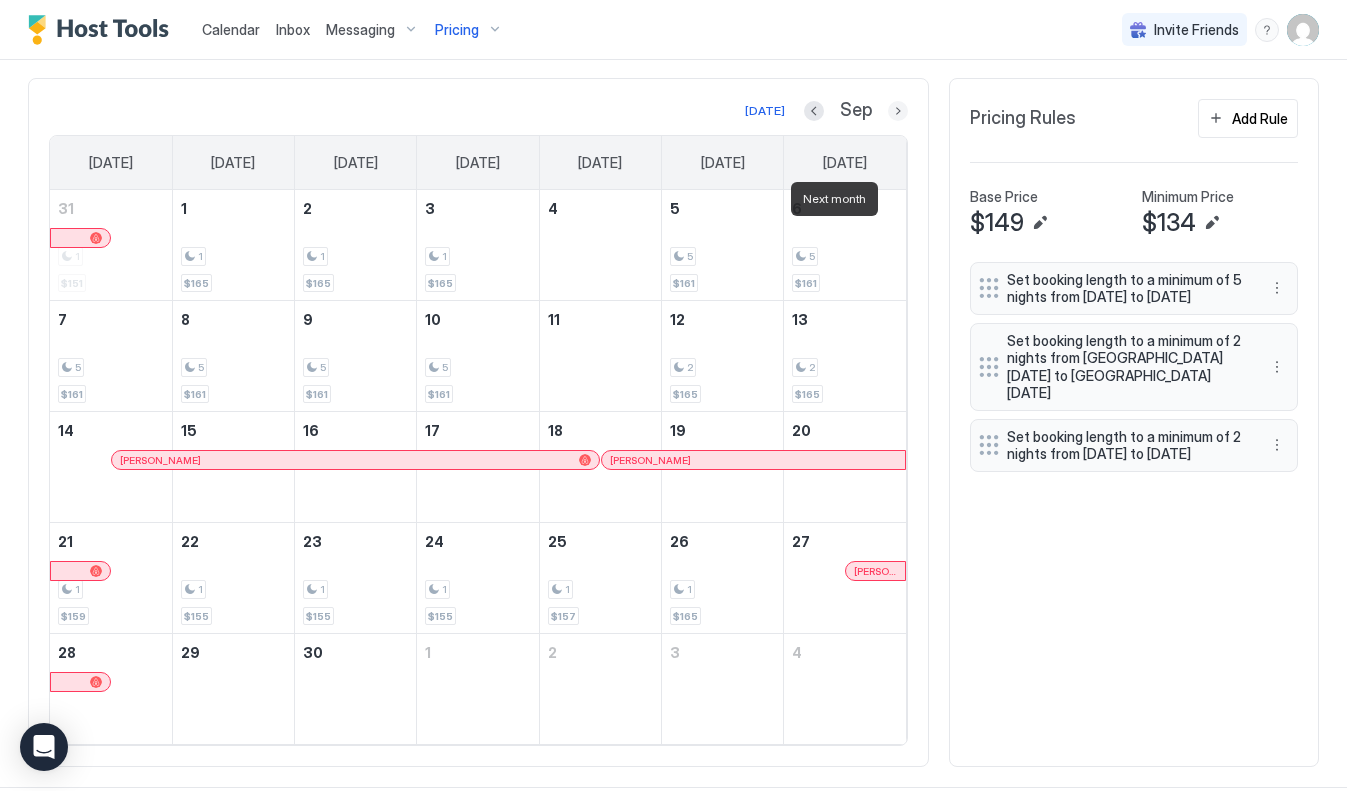 scroll, scrollTop: 594, scrollLeft: 0, axis: vertical 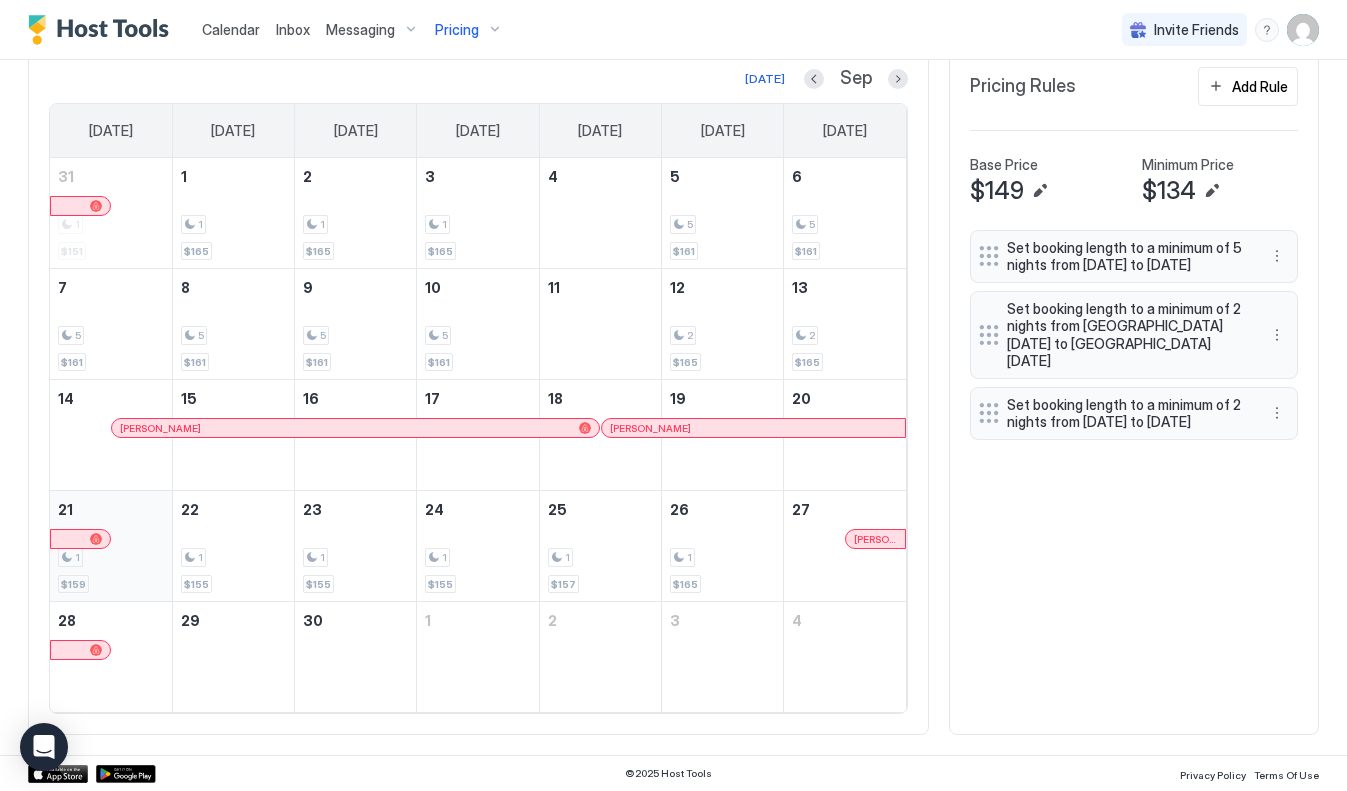 click on "1 $159" at bounding box center [111, 546] 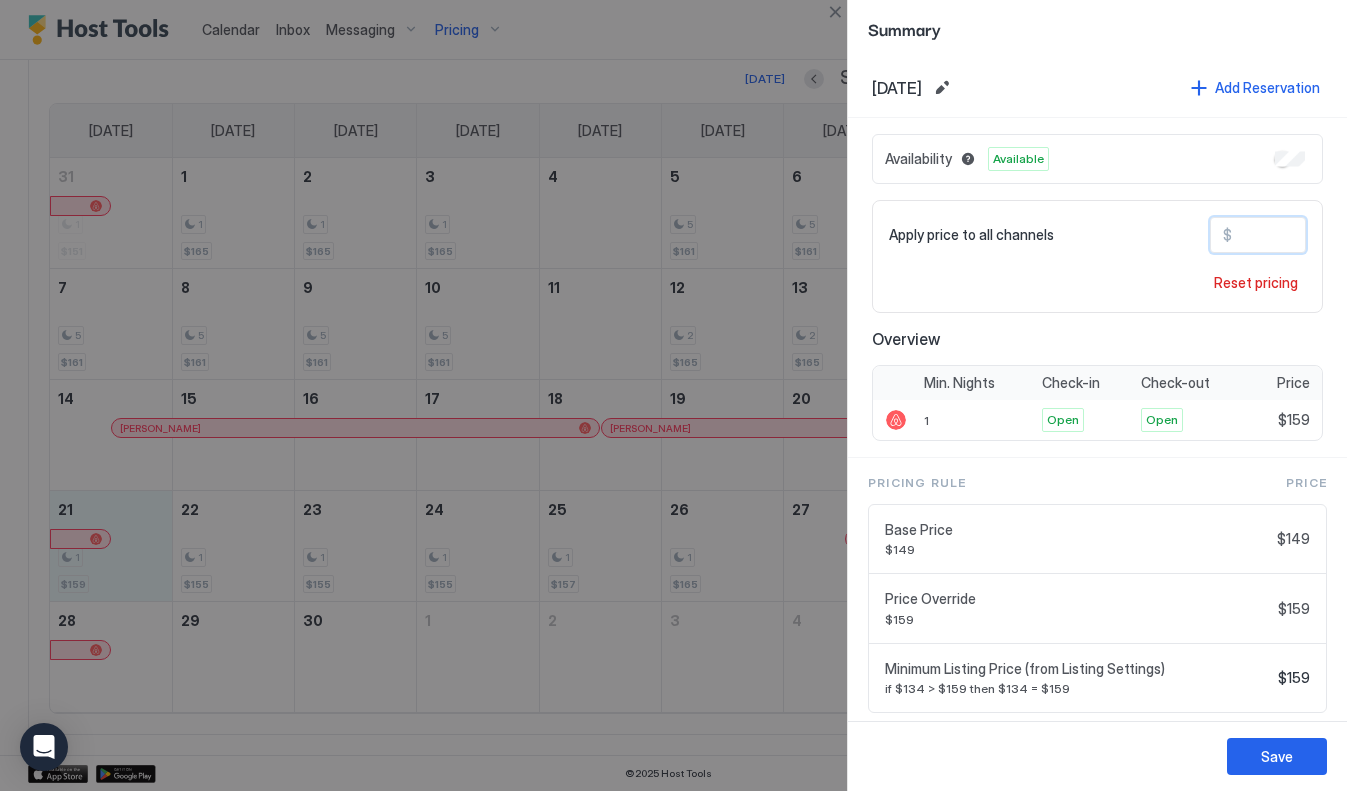 drag, startPoint x: 1255, startPoint y: 236, endPoint x: 1284, endPoint y: 237, distance: 29.017237 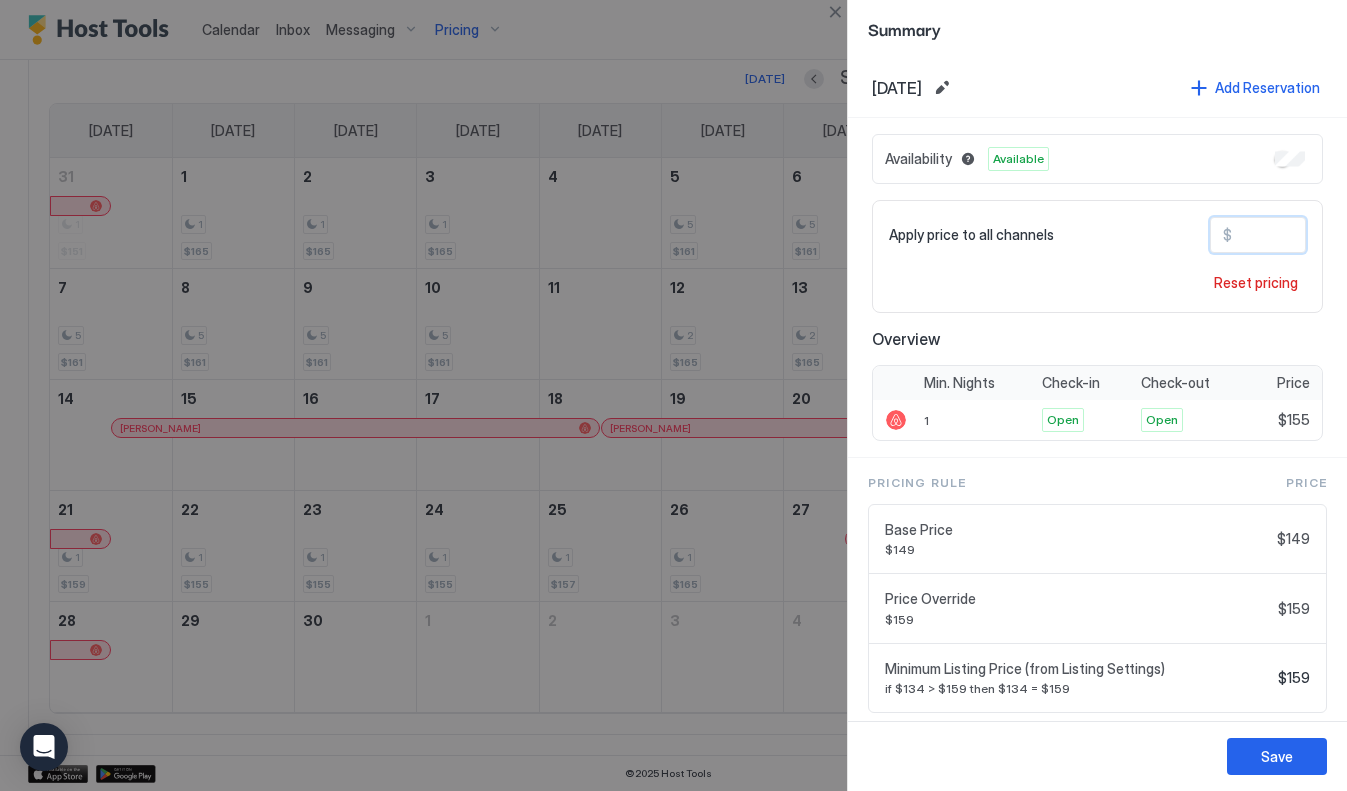 type on "***" 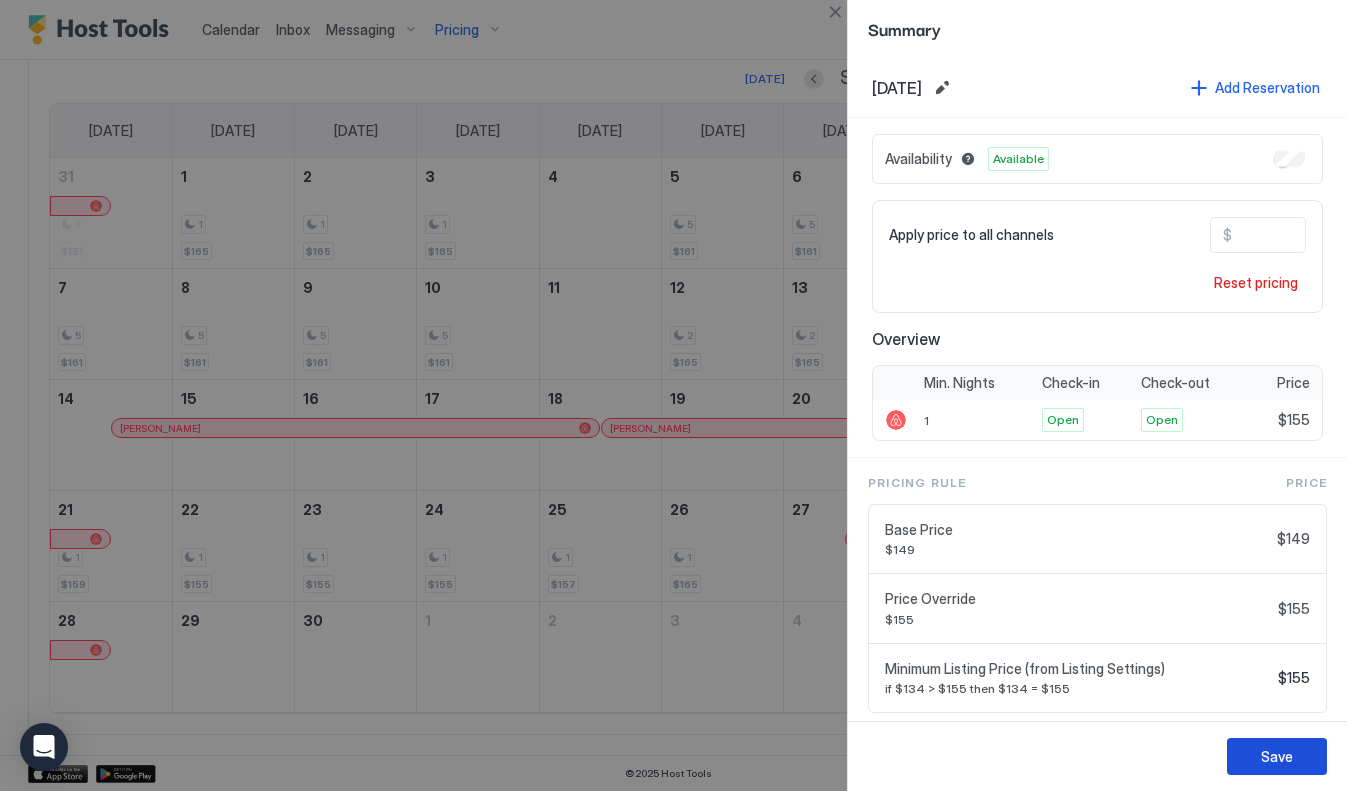 click on "Save" at bounding box center (1277, 756) 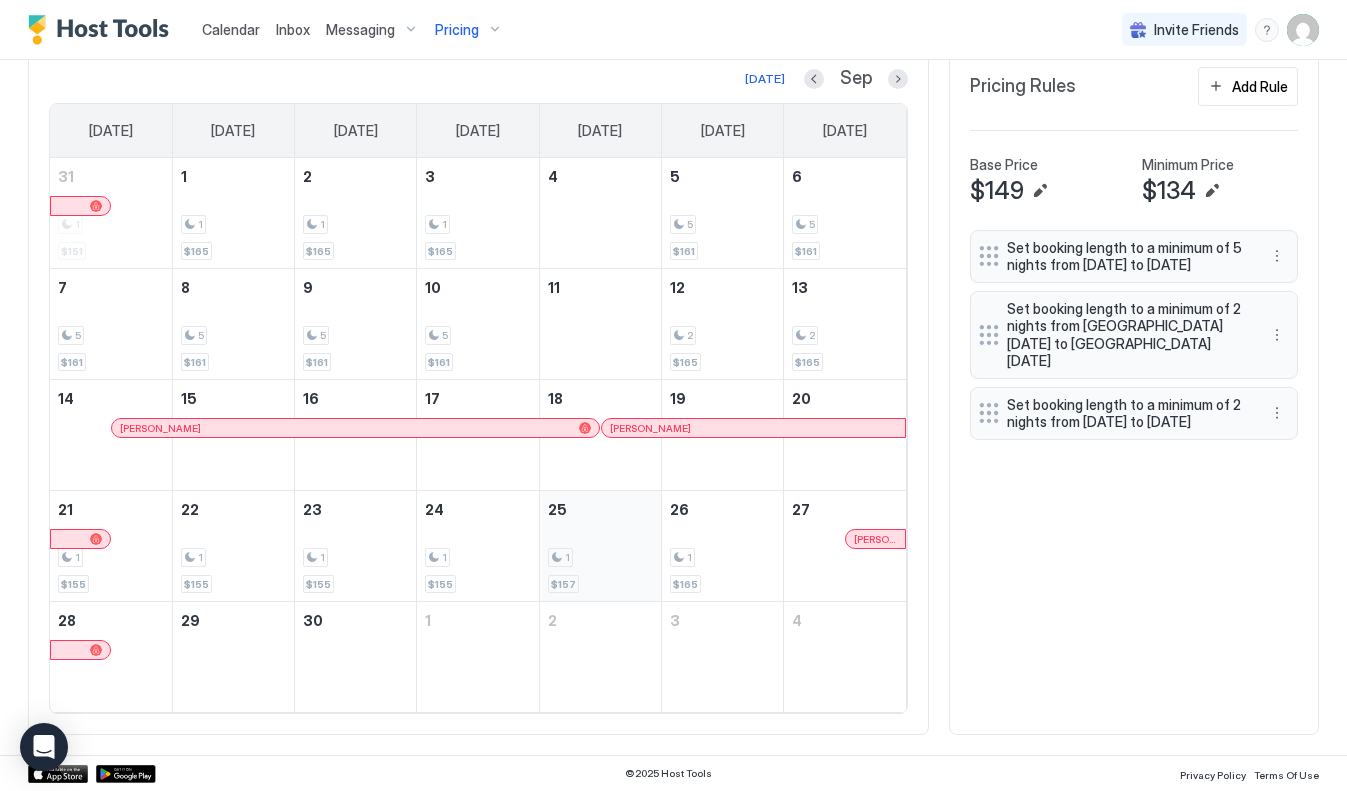 click on "1 $157" at bounding box center [600, 546] 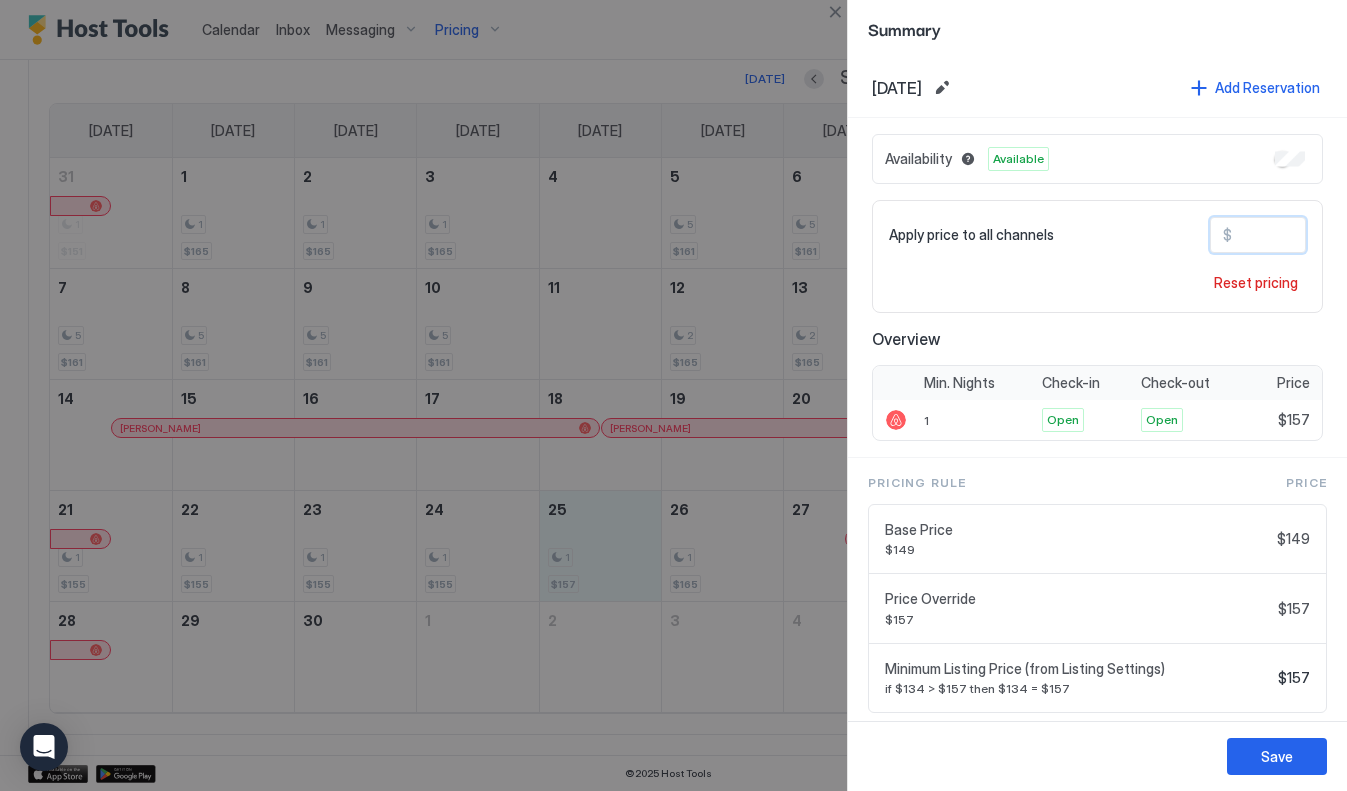 drag, startPoint x: 1245, startPoint y: 236, endPoint x: 1272, endPoint y: 237, distance: 27.018513 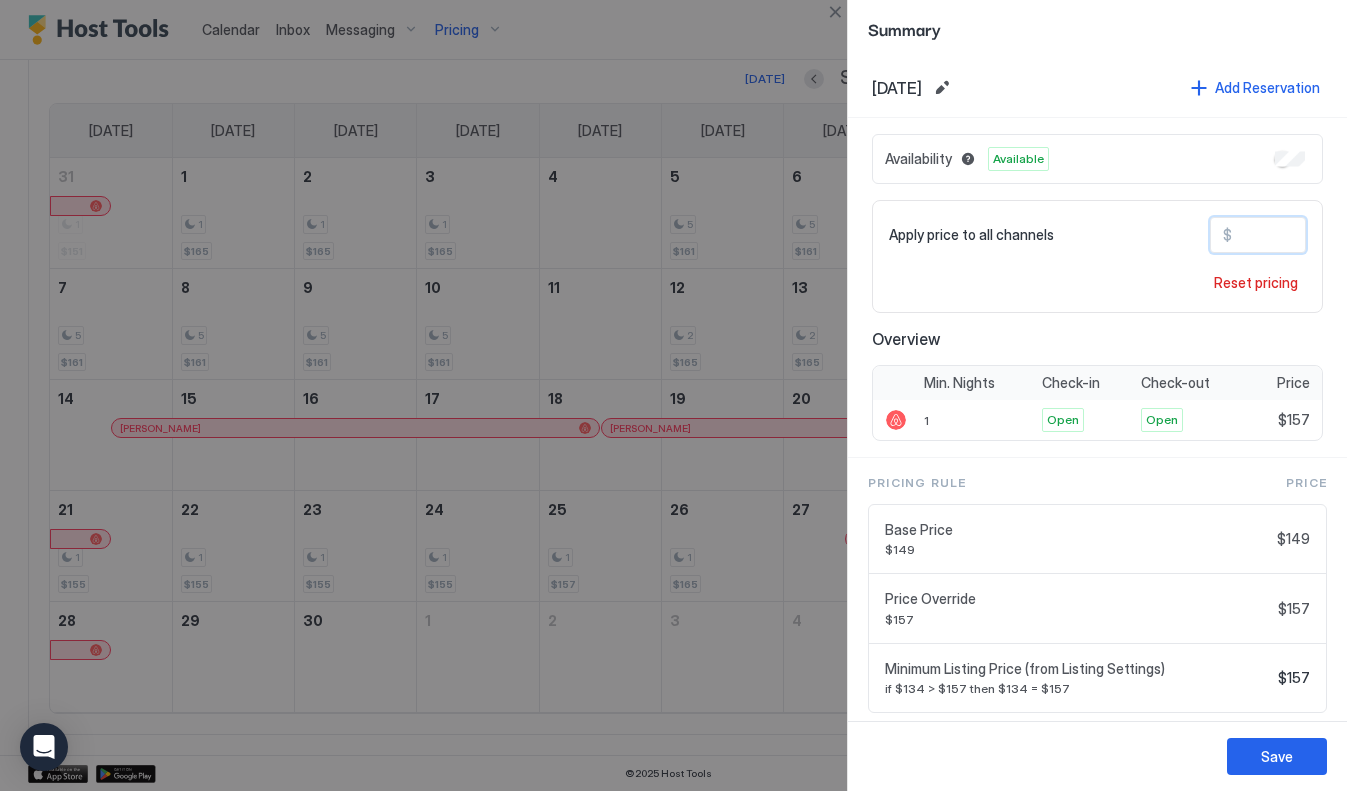 click at bounding box center (673, 395) 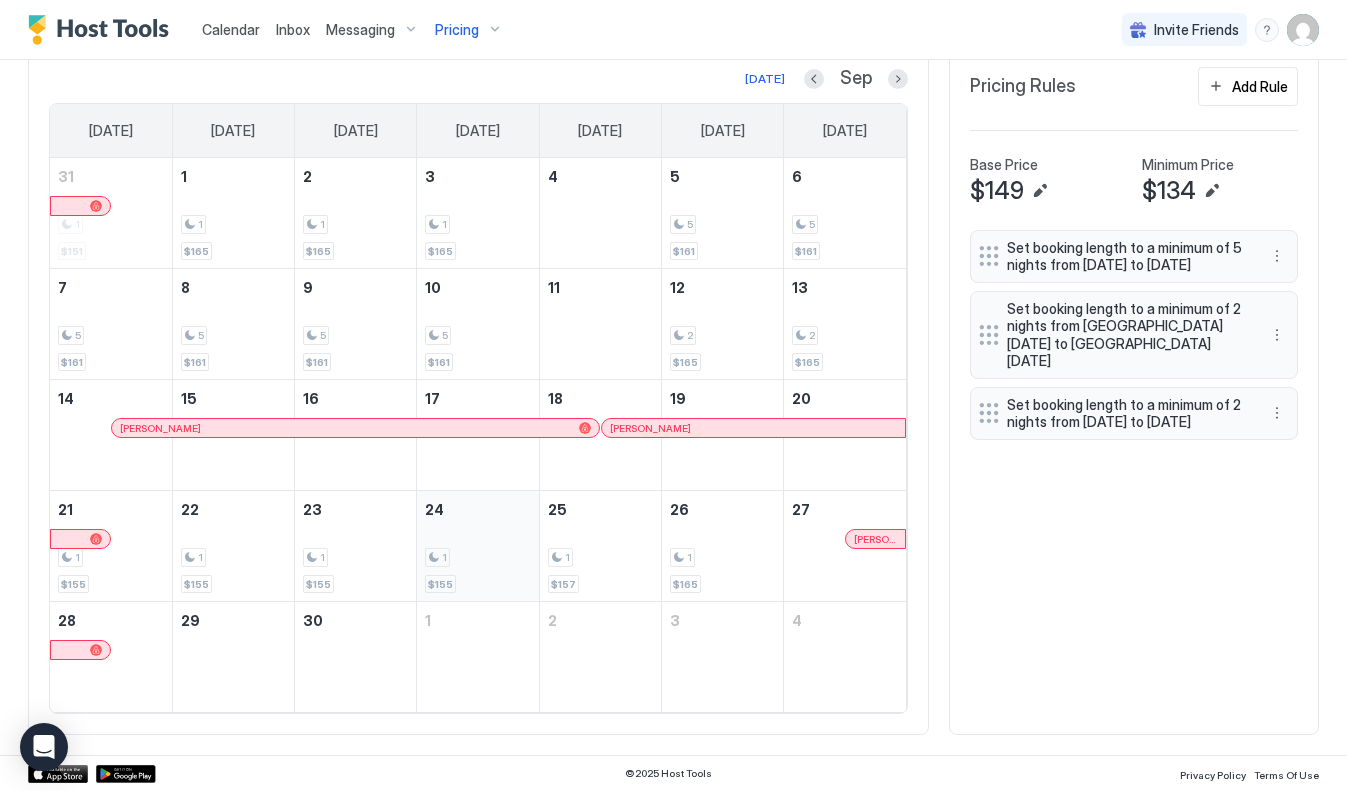 click on "1" at bounding box center [477, 557] 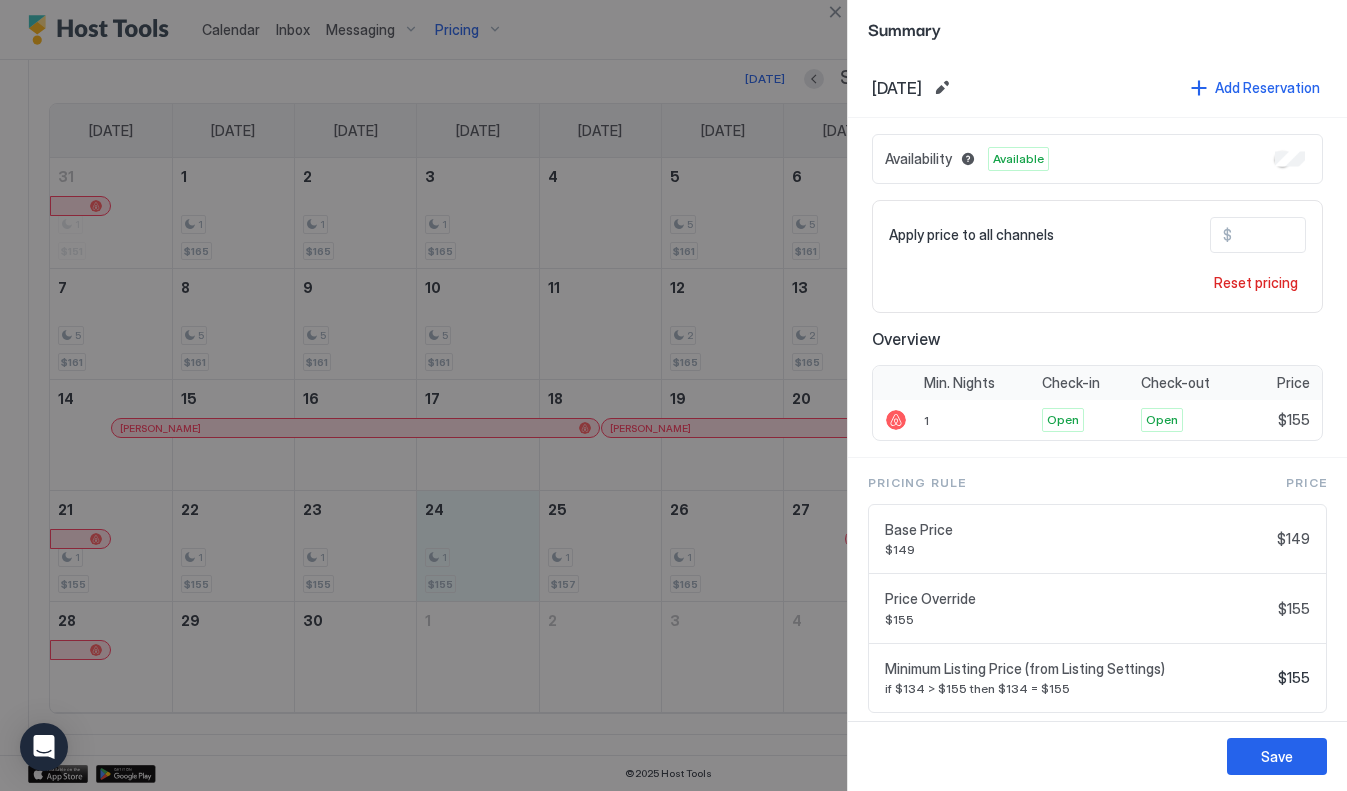 click at bounding box center [673, 395] 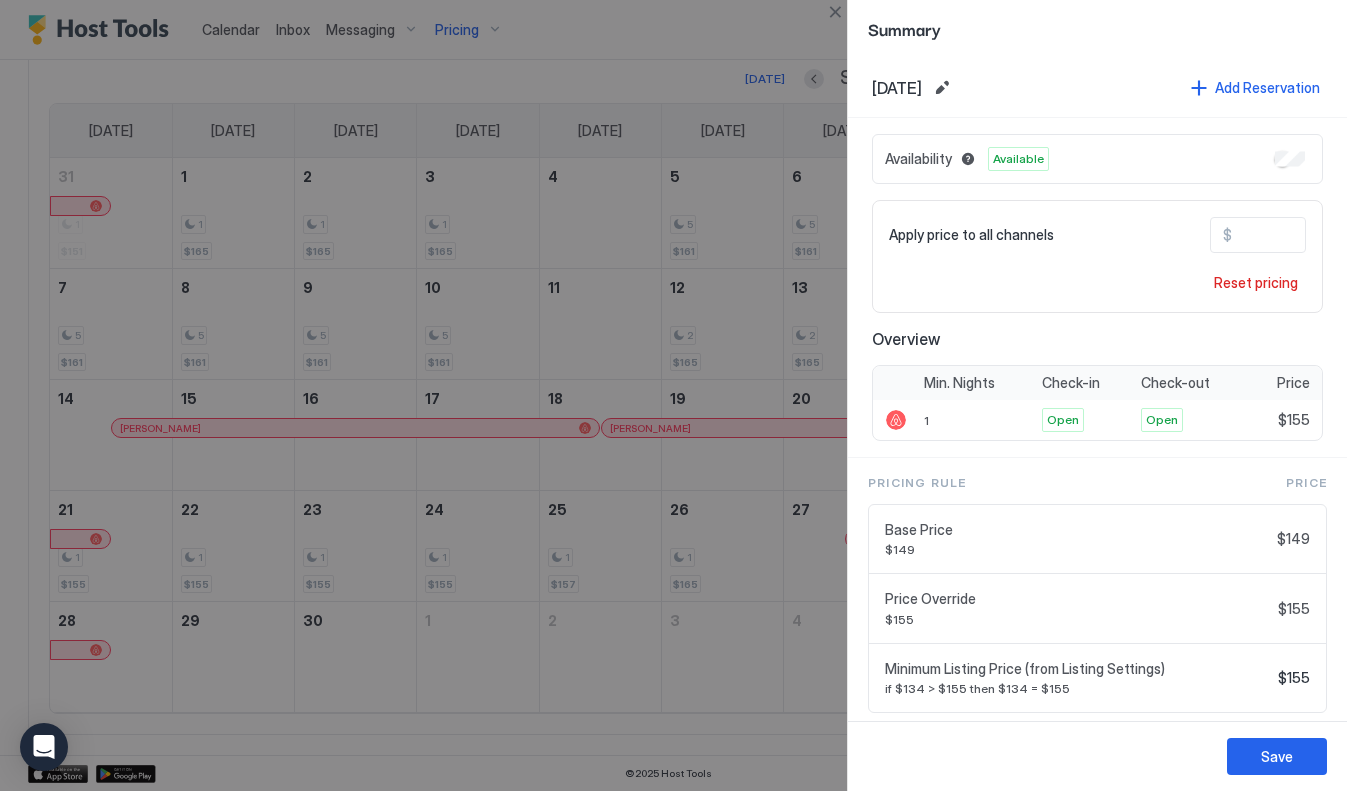 drag, startPoint x: 355, startPoint y: 561, endPoint x: 481, endPoint y: 561, distance: 126 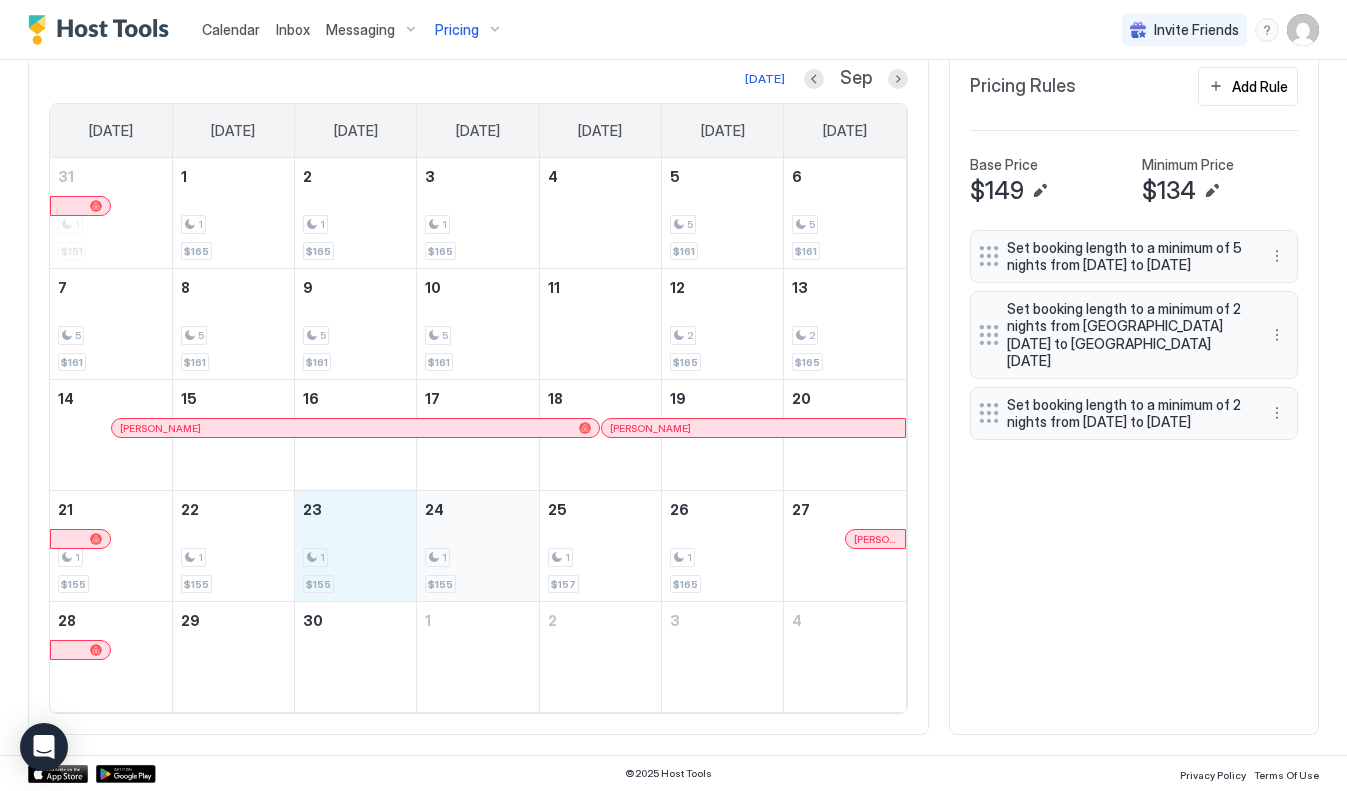 drag, startPoint x: 334, startPoint y: 559, endPoint x: 455, endPoint y: 563, distance: 121.0661 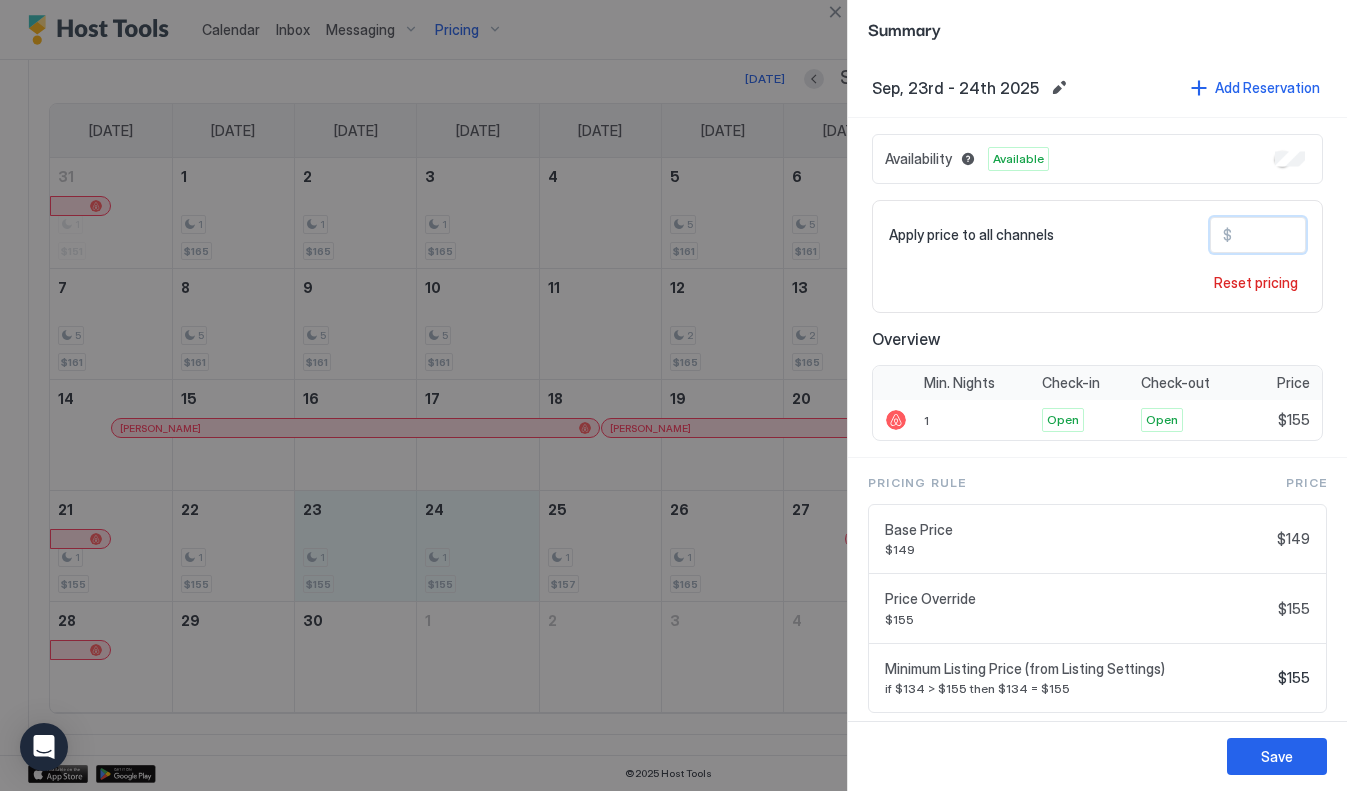 drag, startPoint x: 1257, startPoint y: 237, endPoint x: 1274, endPoint y: 237, distance: 17 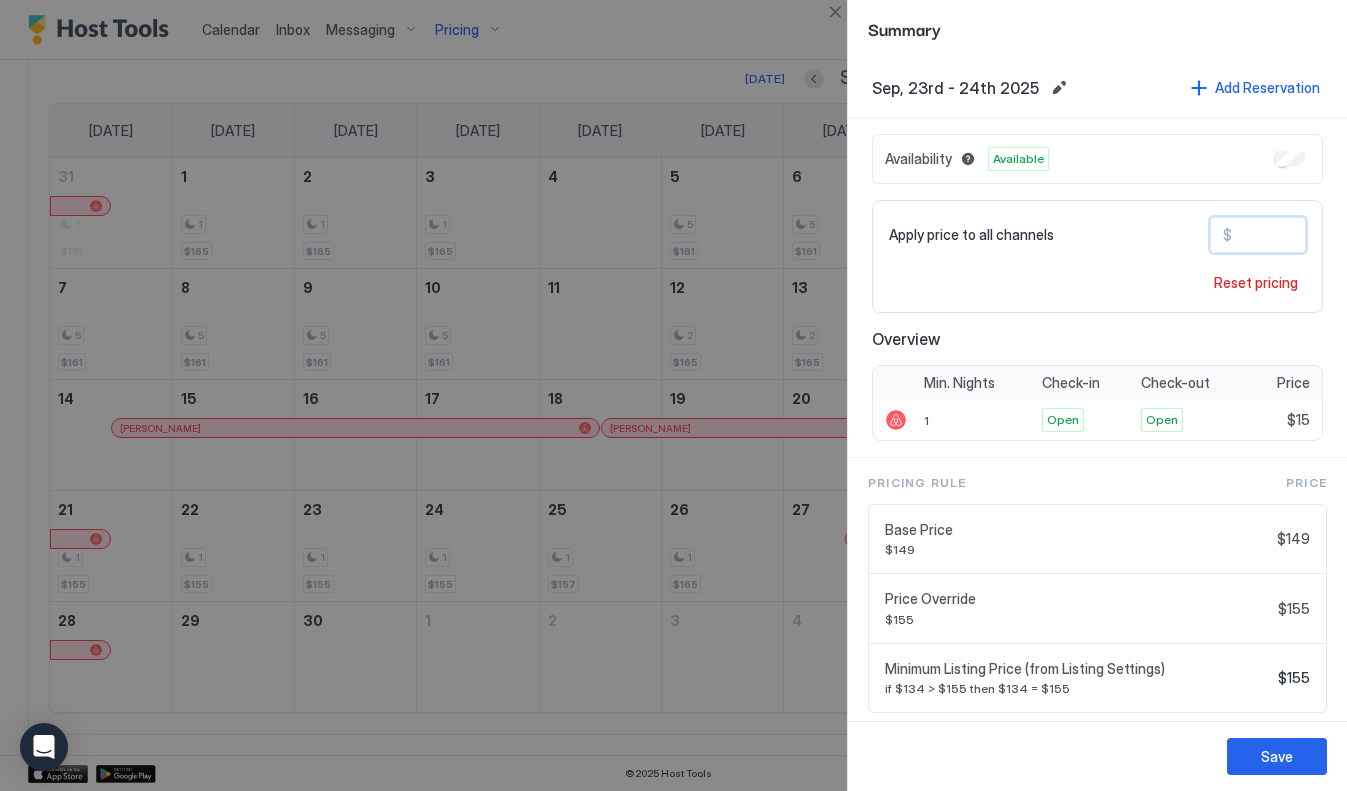 type on "***" 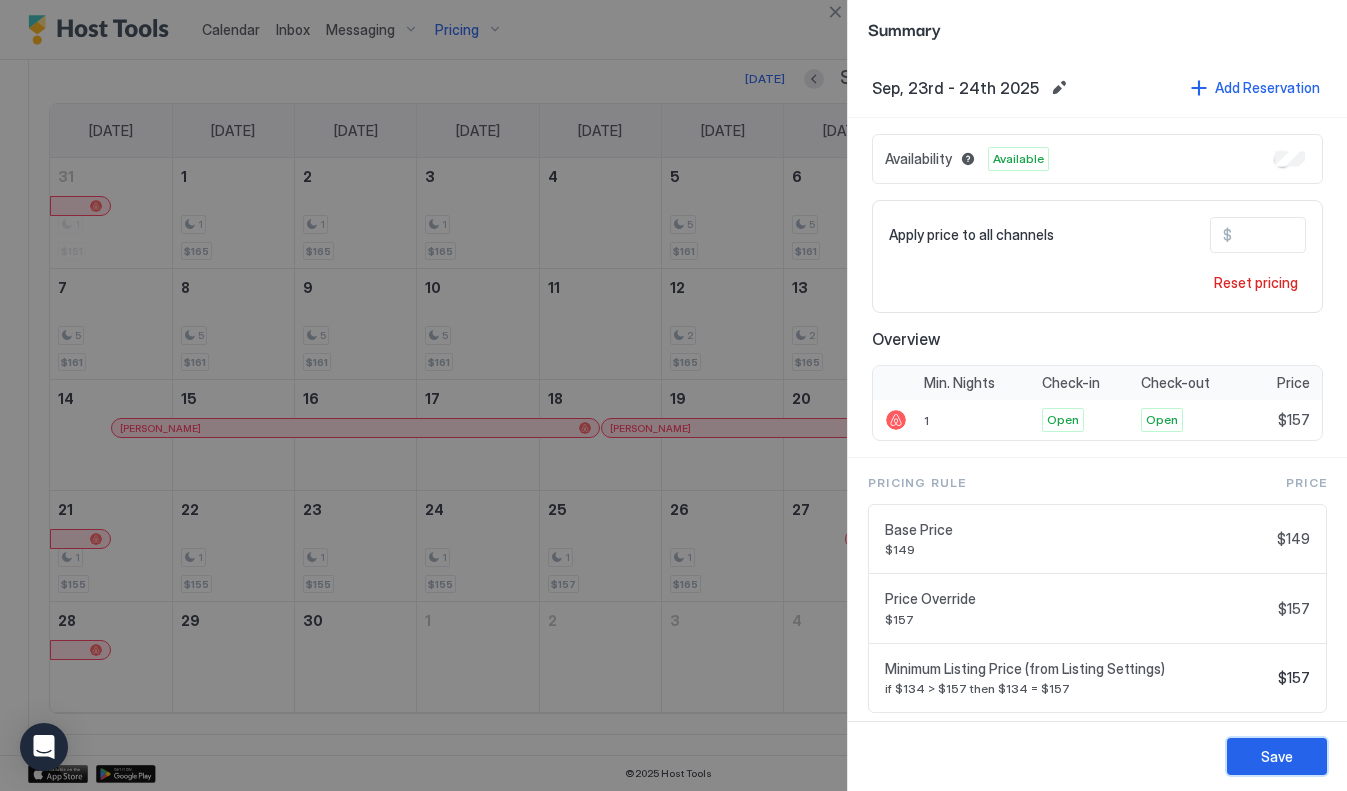 click on "Save" at bounding box center (1277, 756) 